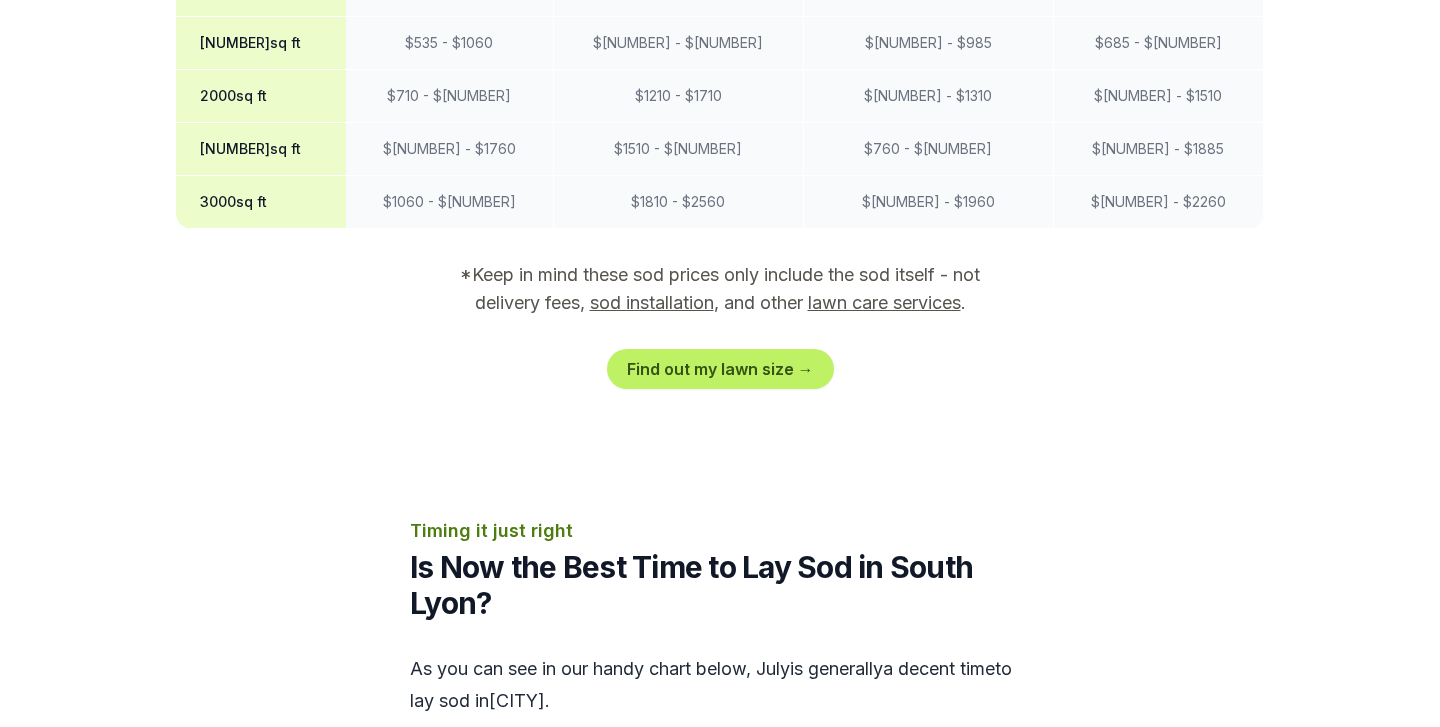 scroll, scrollTop: 1906, scrollLeft: 0, axis: vertical 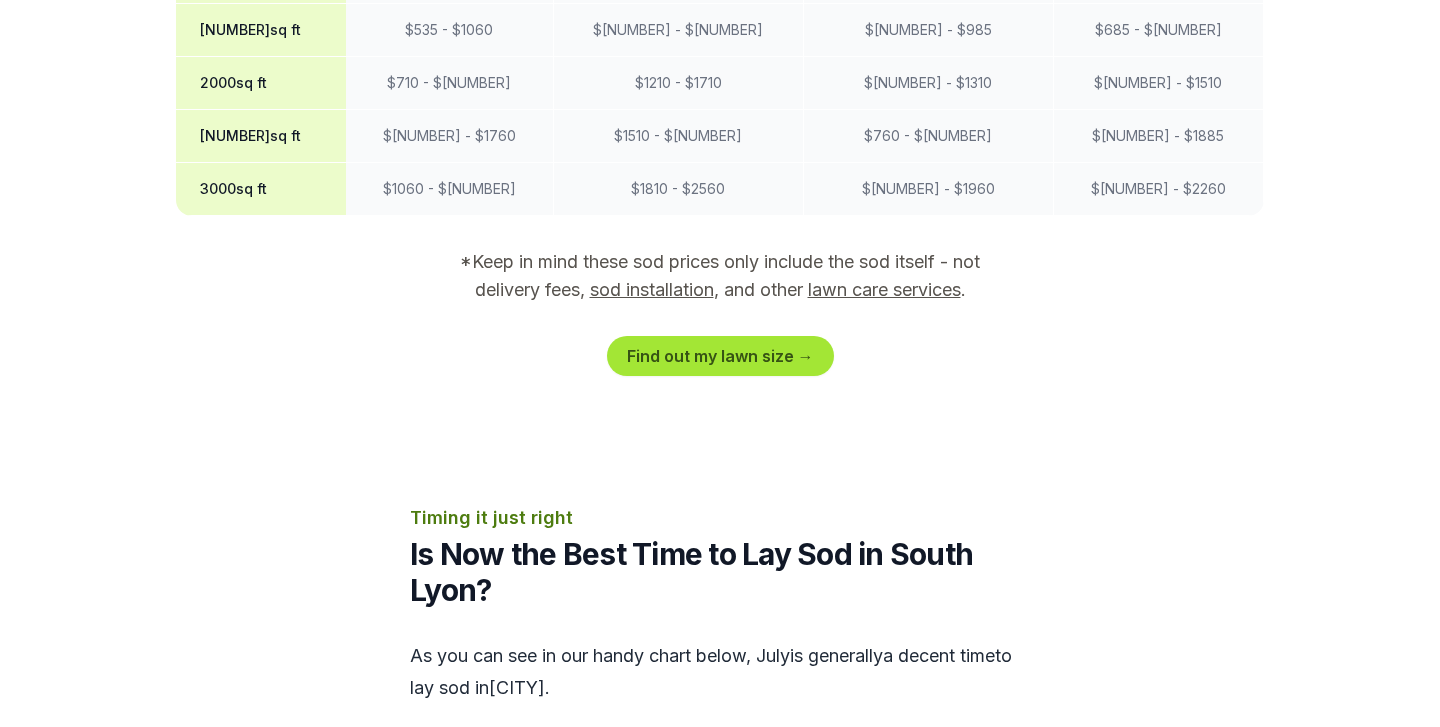 click on "Find out my lawn size →" at bounding box center (720, 356) 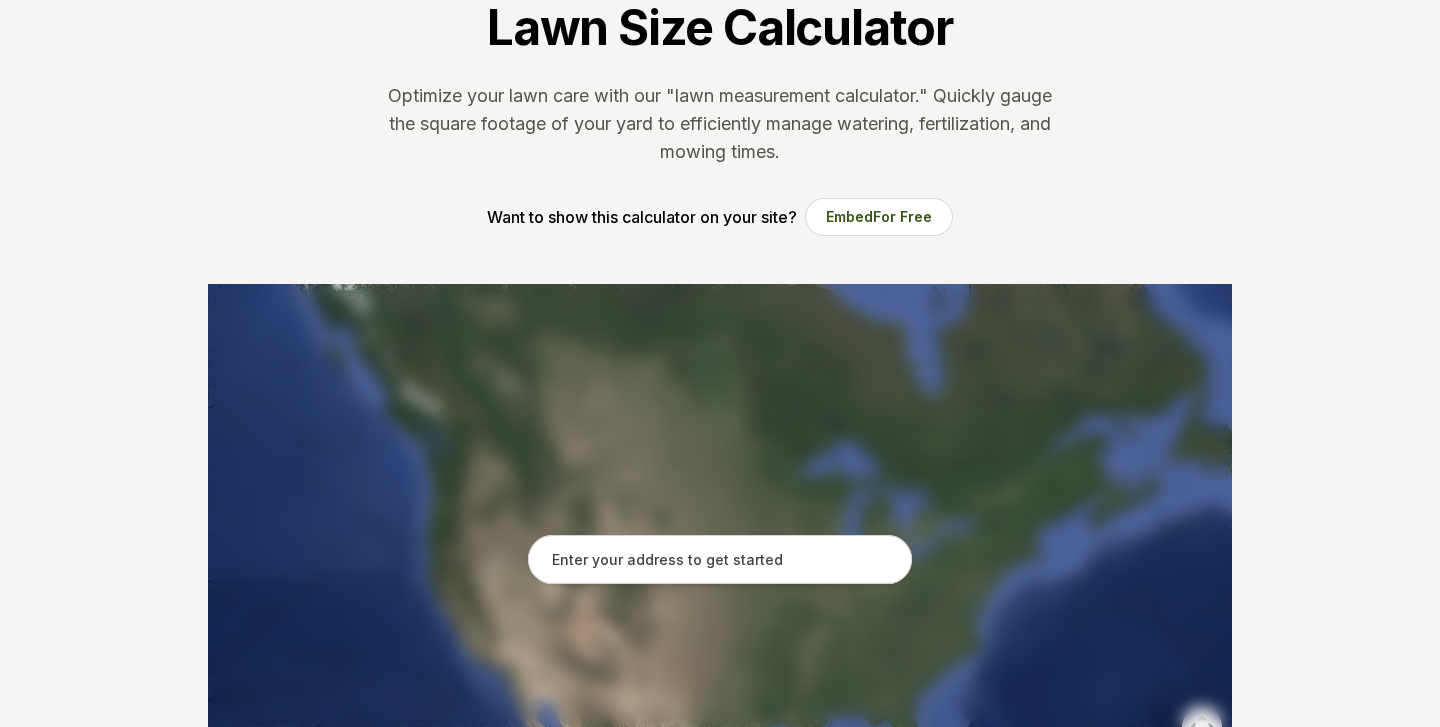 scroll, scrollTop: 267, scrollLeft: 0, axis: vertical 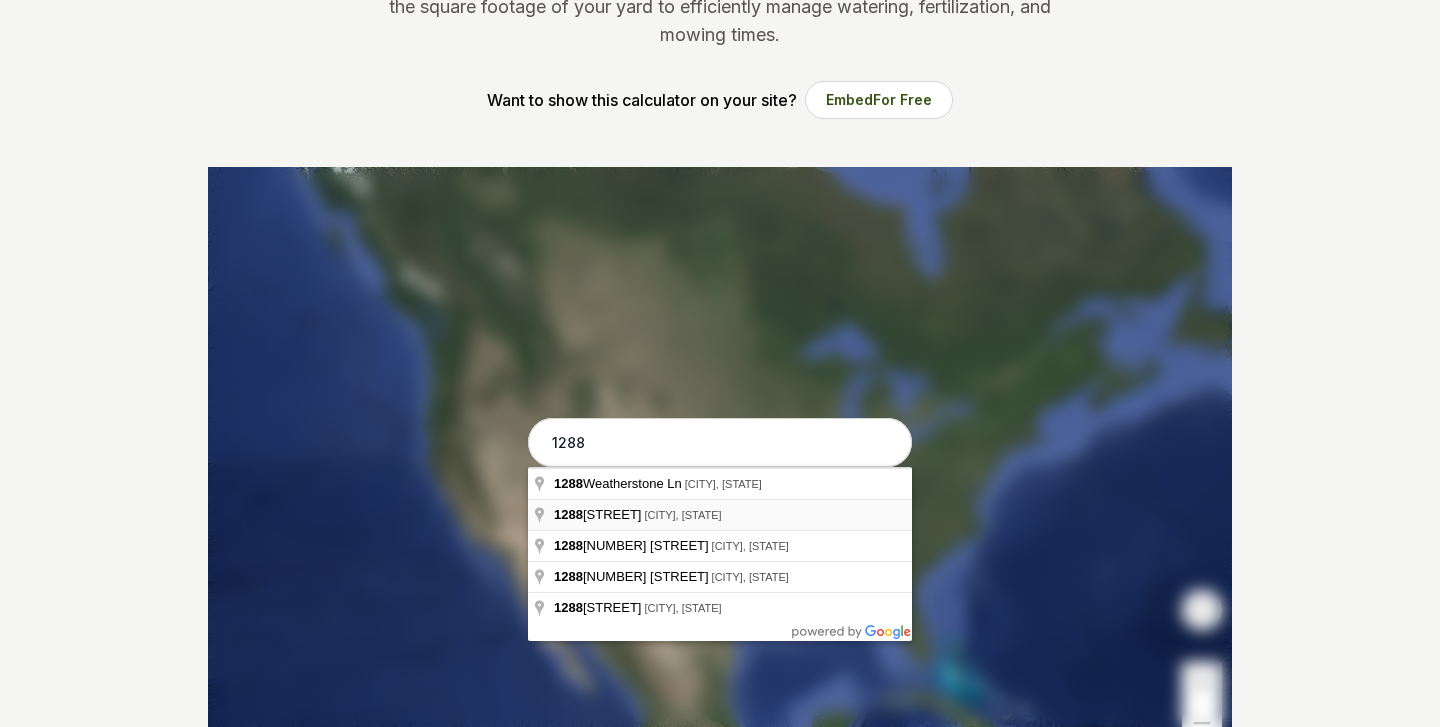 type on "1288" 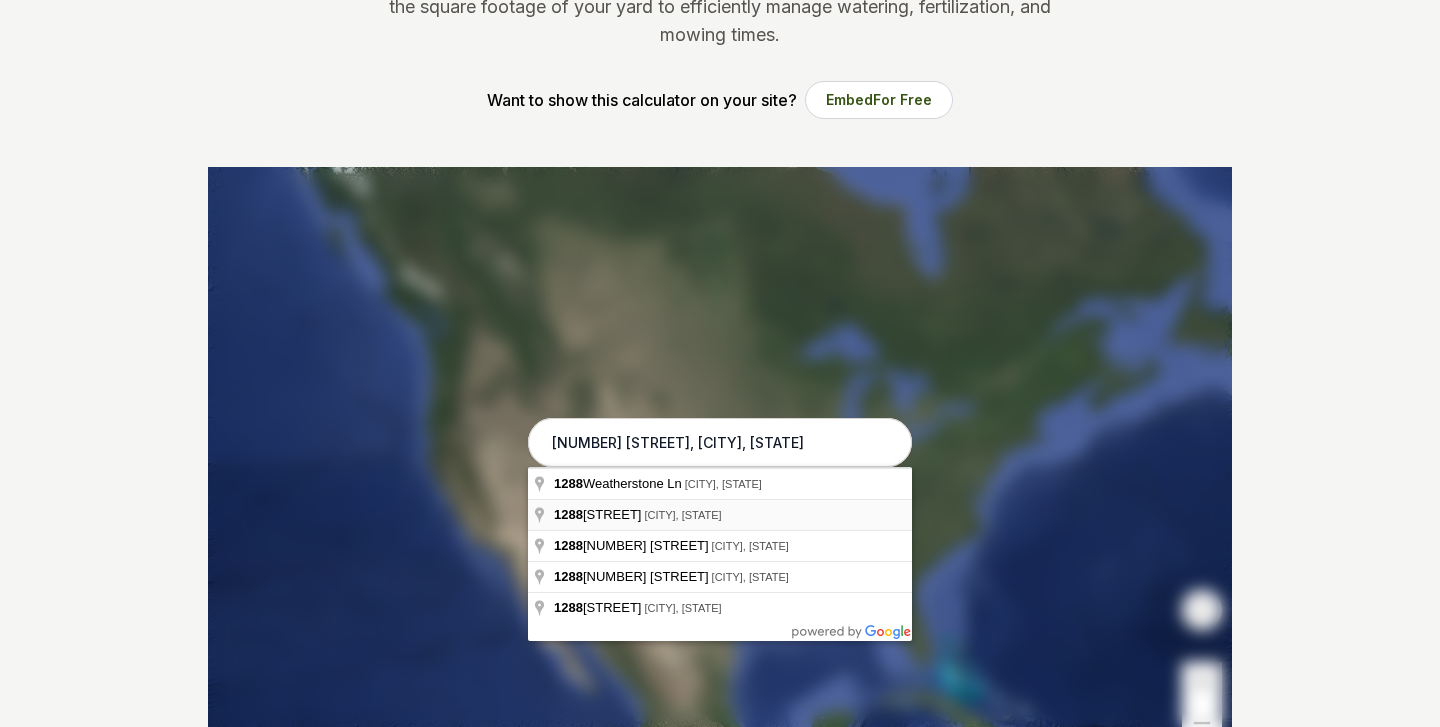 scroll, scrollTop: 265, scrollLeft: 1, axis: both 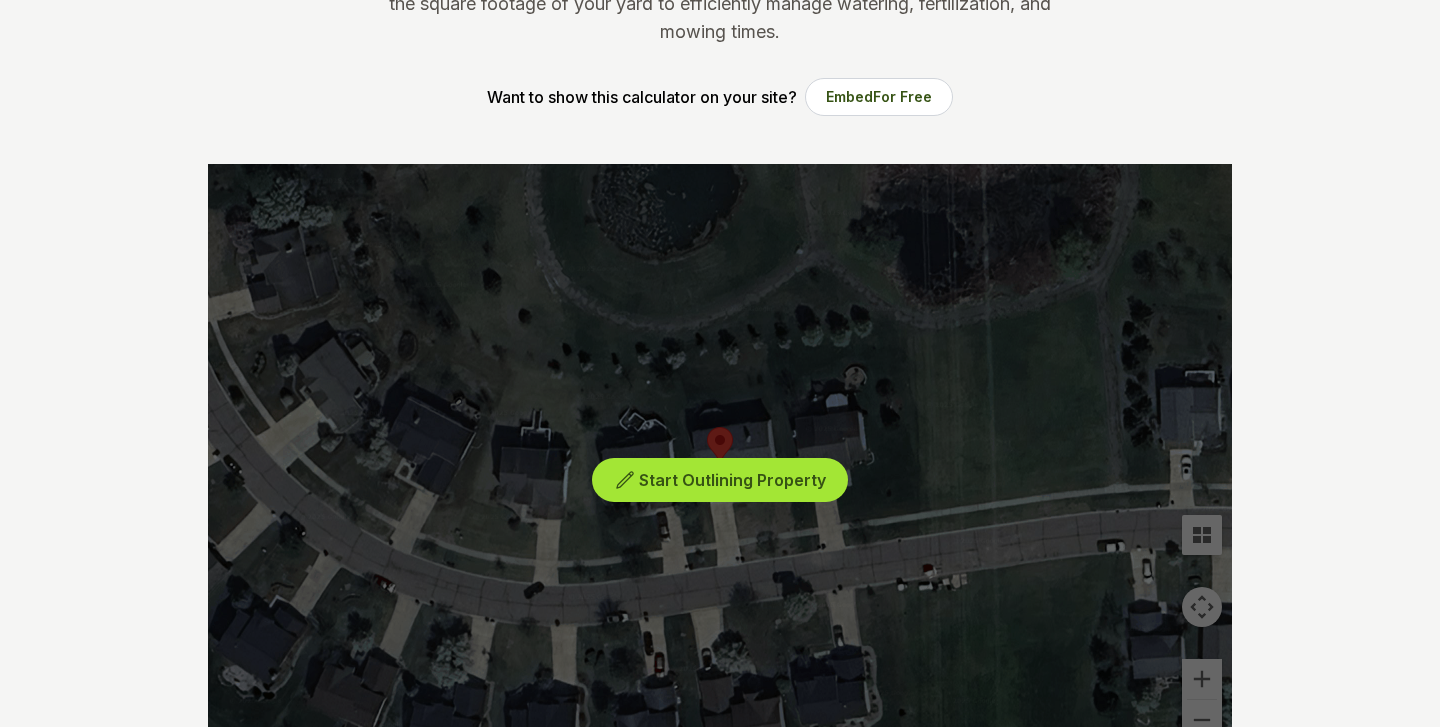 click on "Start Outlining Property" at bounding box center [732, 480] 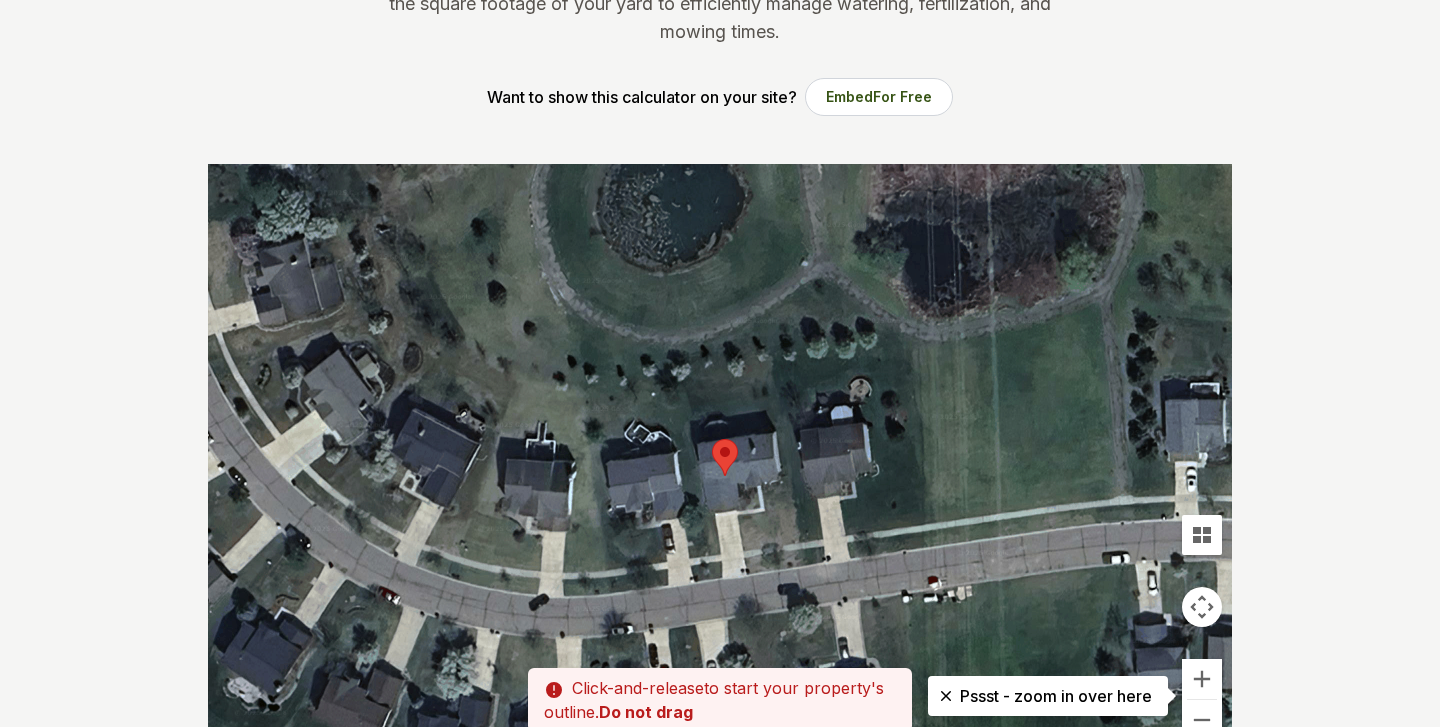 drag, startPoint x: 739, startPoint y: 503, endPoint x: 746, endPoint y: 520, distance: 18.384777 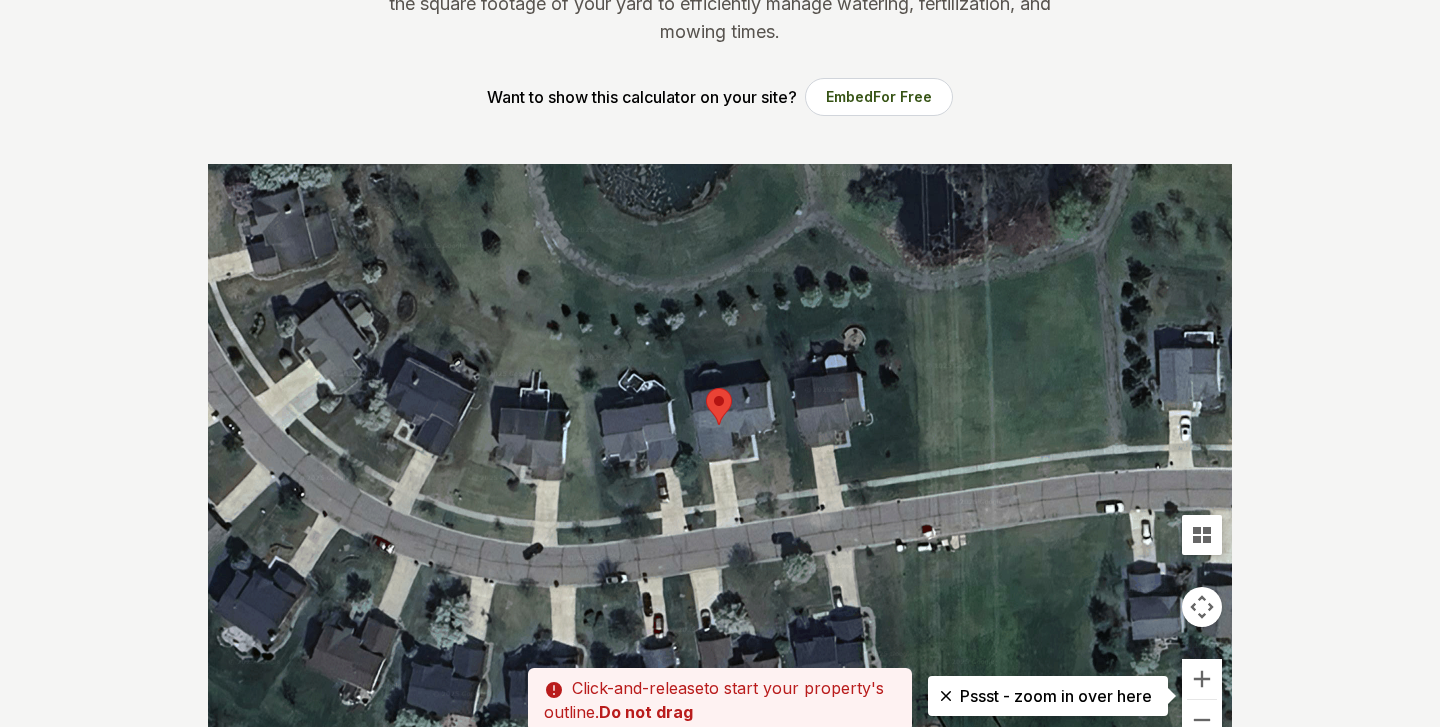 drag, startPoint x: 749, startPoint y: 571, endPoint x: 742, endPoint y: 517, distance: 54.451813 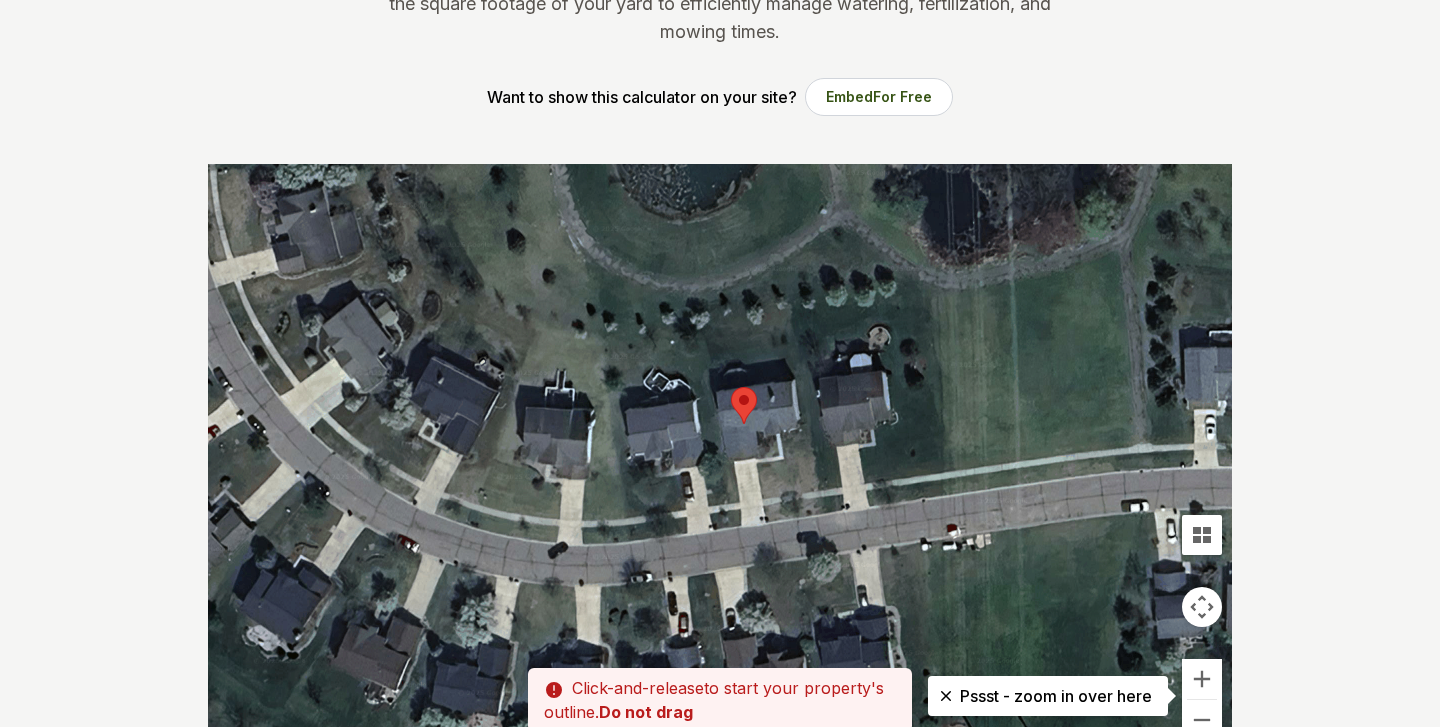 drag, startPoint x: 759, startPoint y: 462, endPoint x: 790, endPoint y: 462, distance: 31 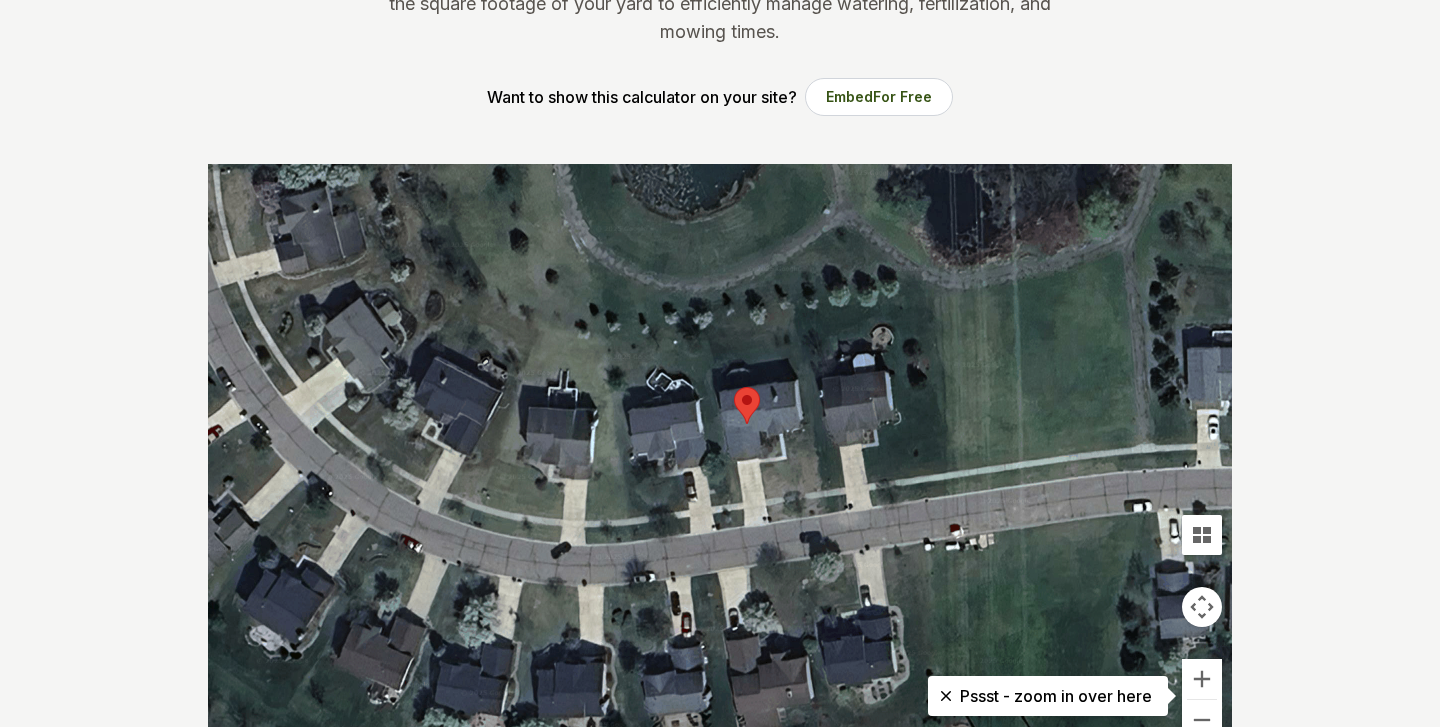 click at bounding box center (950, 585) 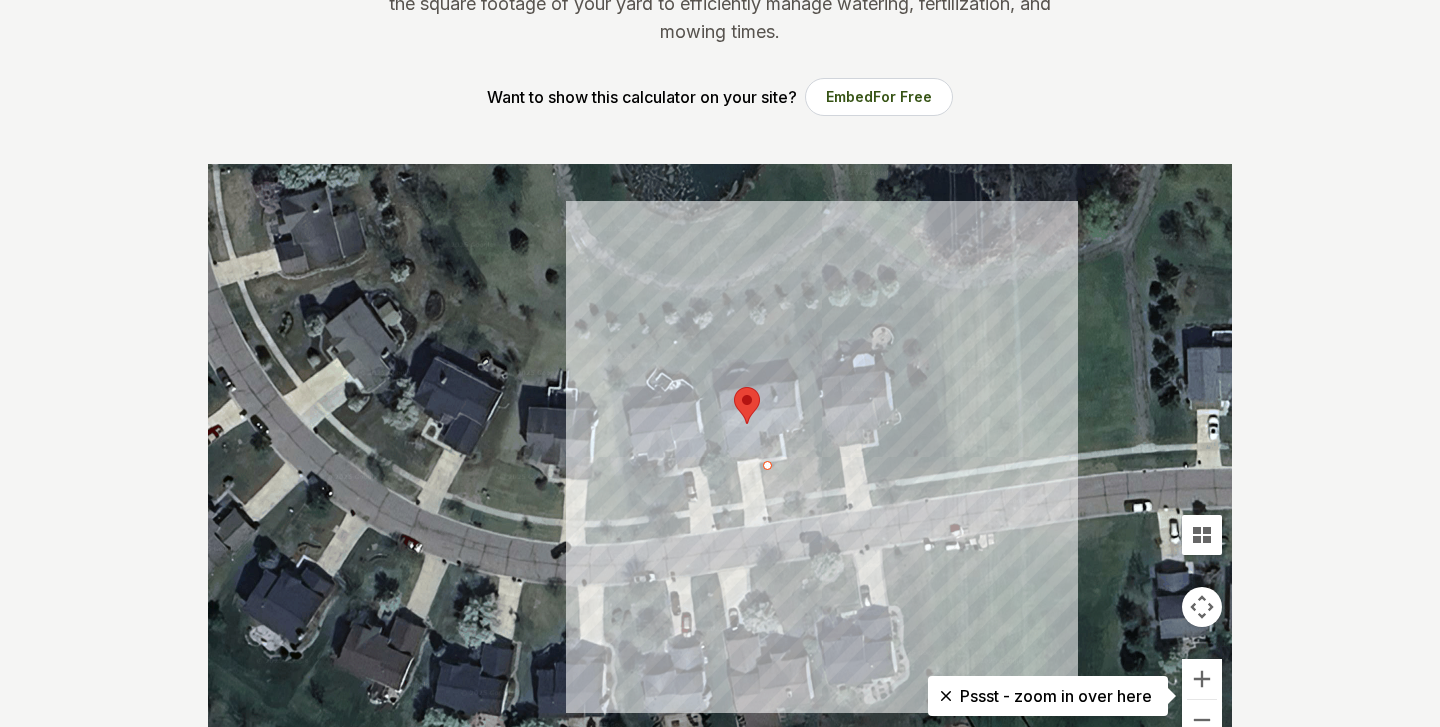 click at bounding box center (950, 585) 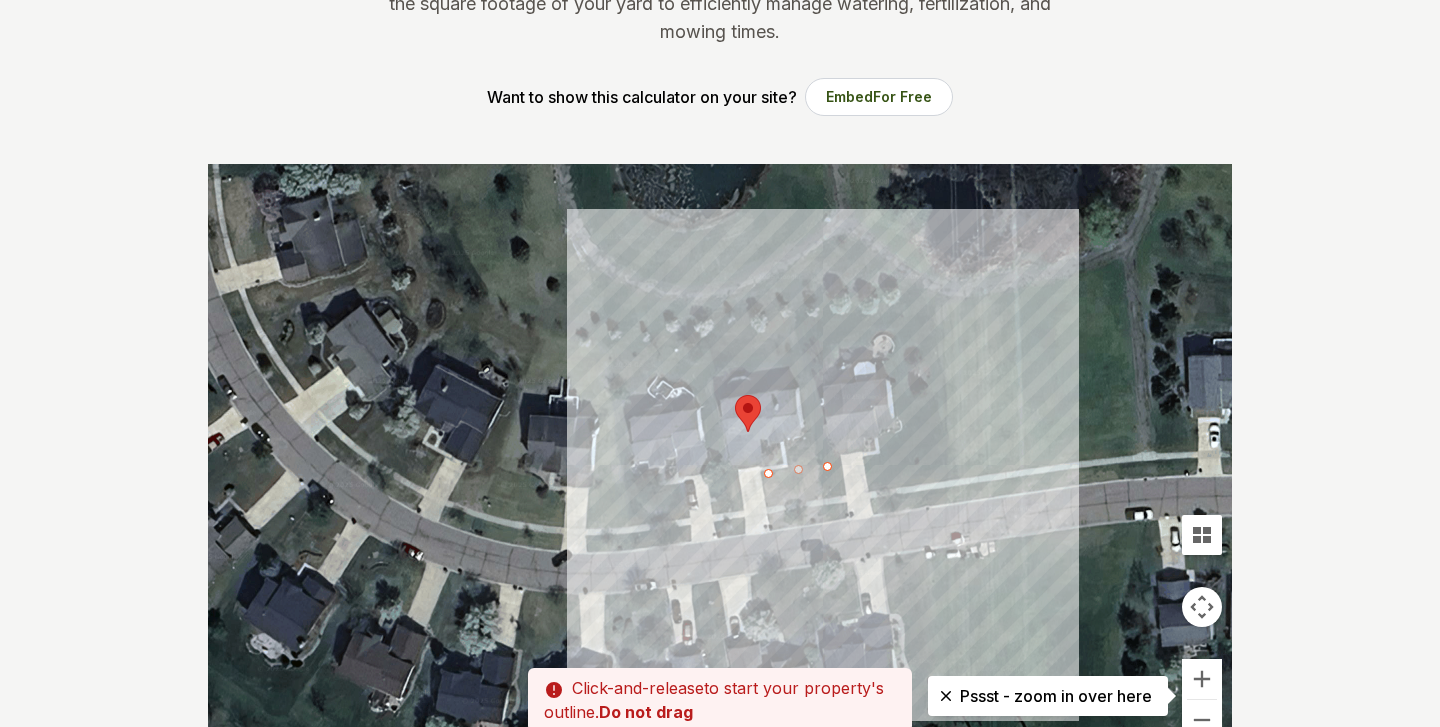 drag, startPoint x: 826, startPoint y: 465, endPoint x: 827, endPoint y: 475, distance: 10.049875 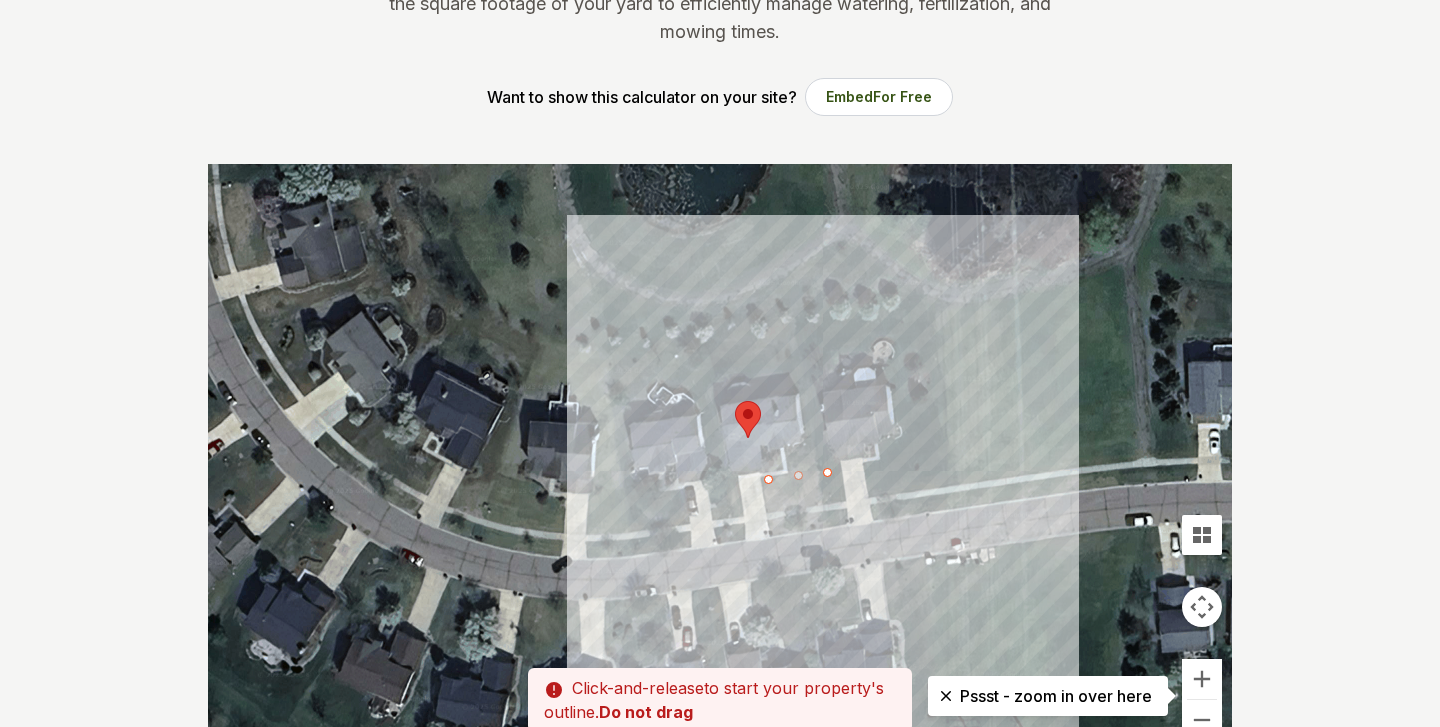 drag, startPoint x: 827, startPoint y: 475, endPoint x: 828, endPoint y: 489, distance: 14.035668 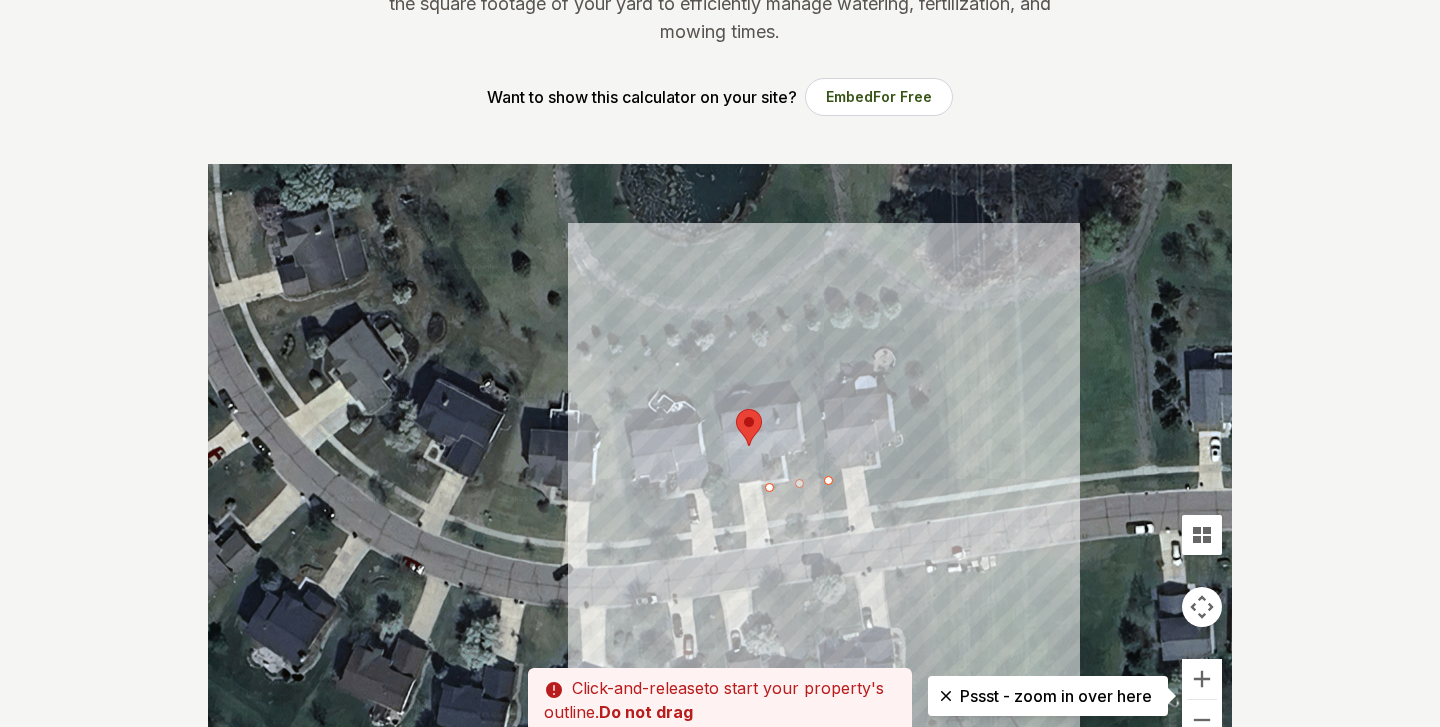 click at bounding box center (952, 607) 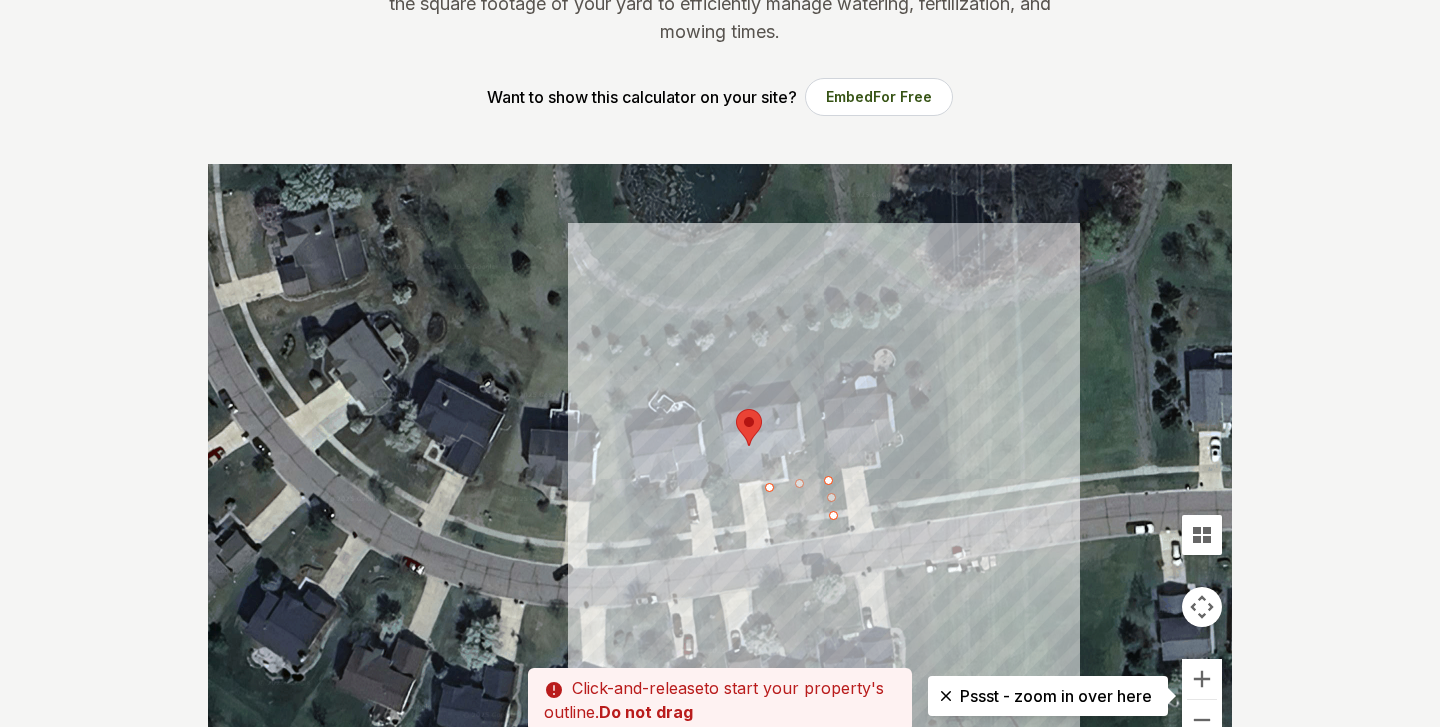 click at bounding box center (952, 607) 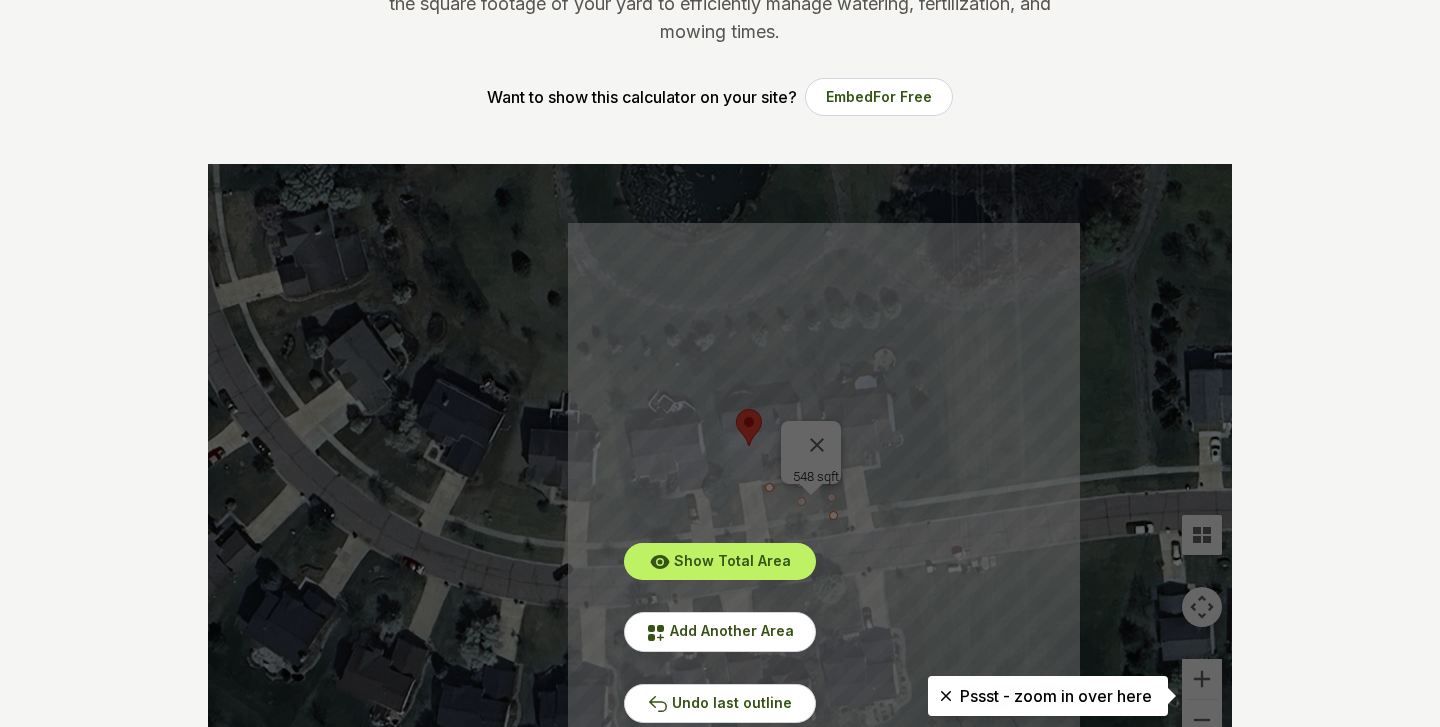 drag, startPoint x: 822, startPoint y: 511, endPoint x: 786, endPoint y: 512, distance: 36.013885 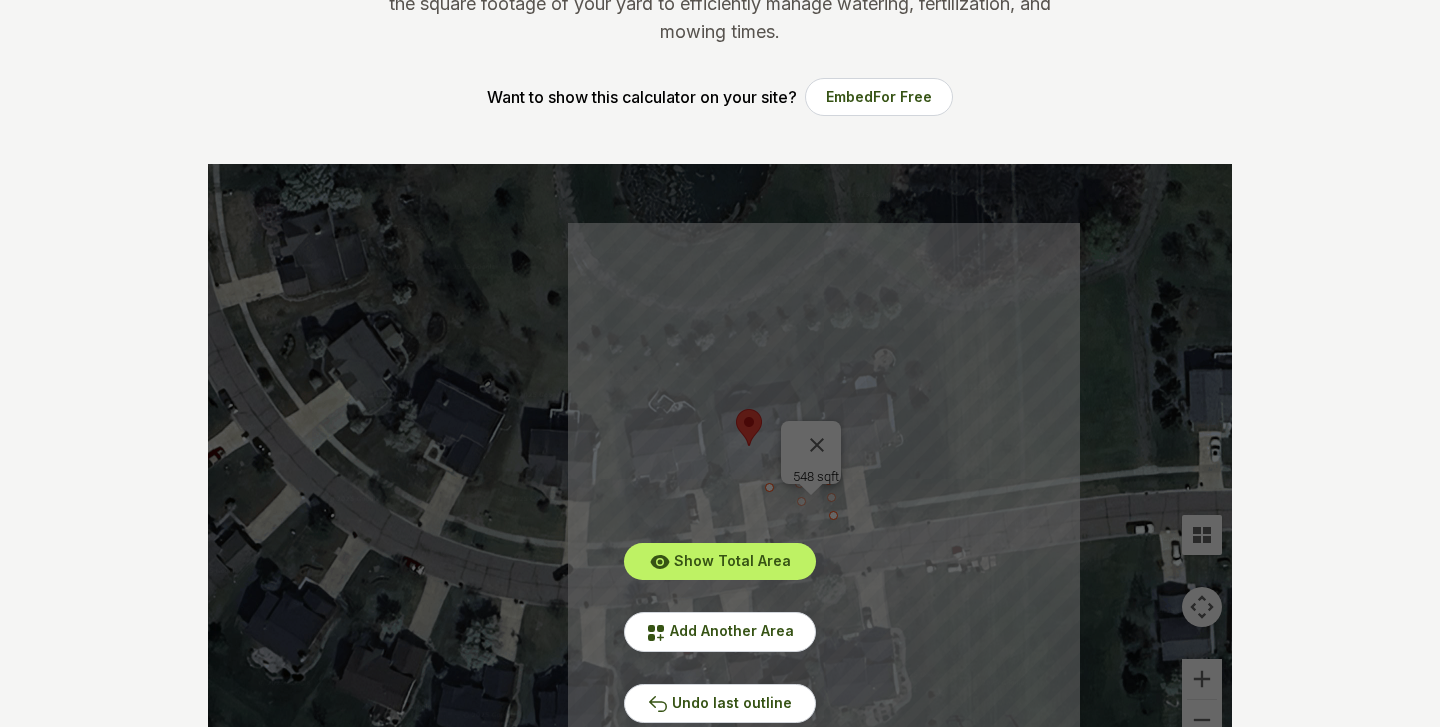 click on "Show Total Area Add Another Area Undo last outline" at bounding box center (720, 464) 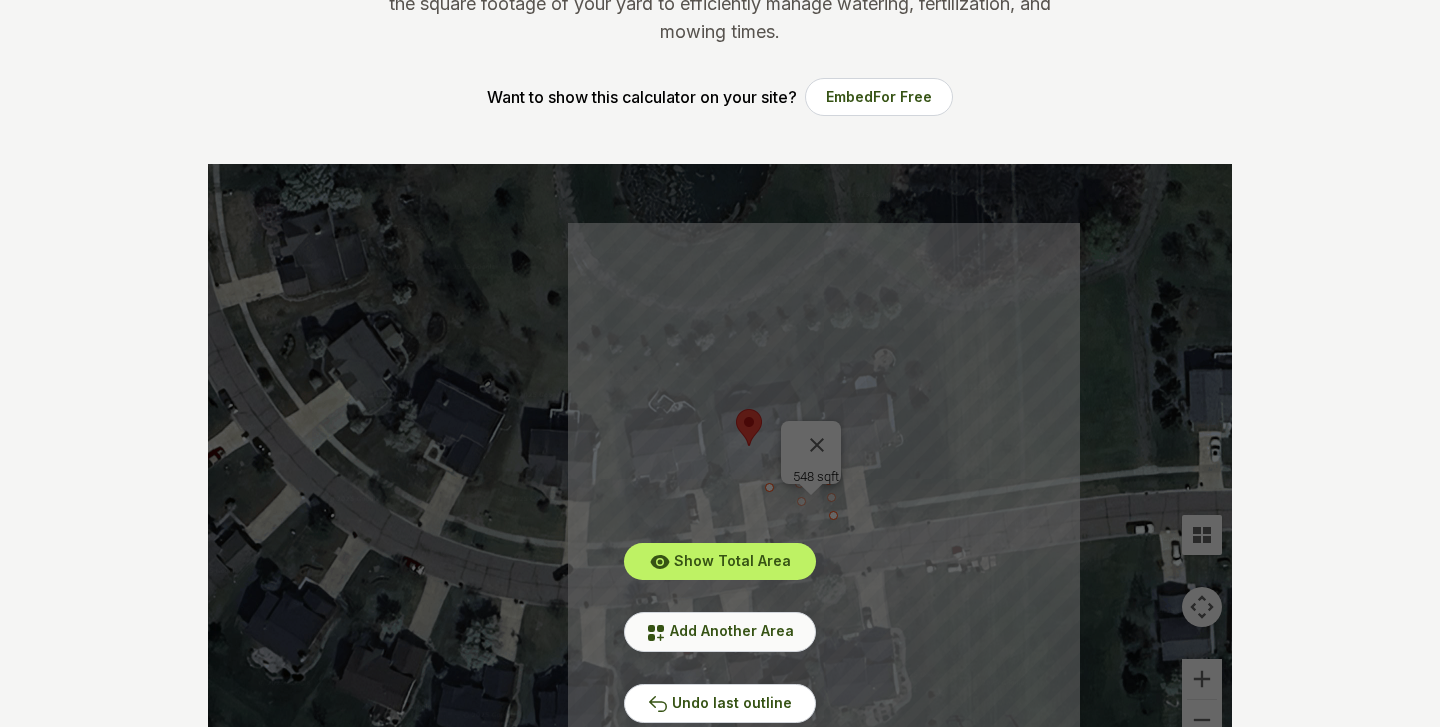 click on "Add Another Area" at bounding box center (732, 630) 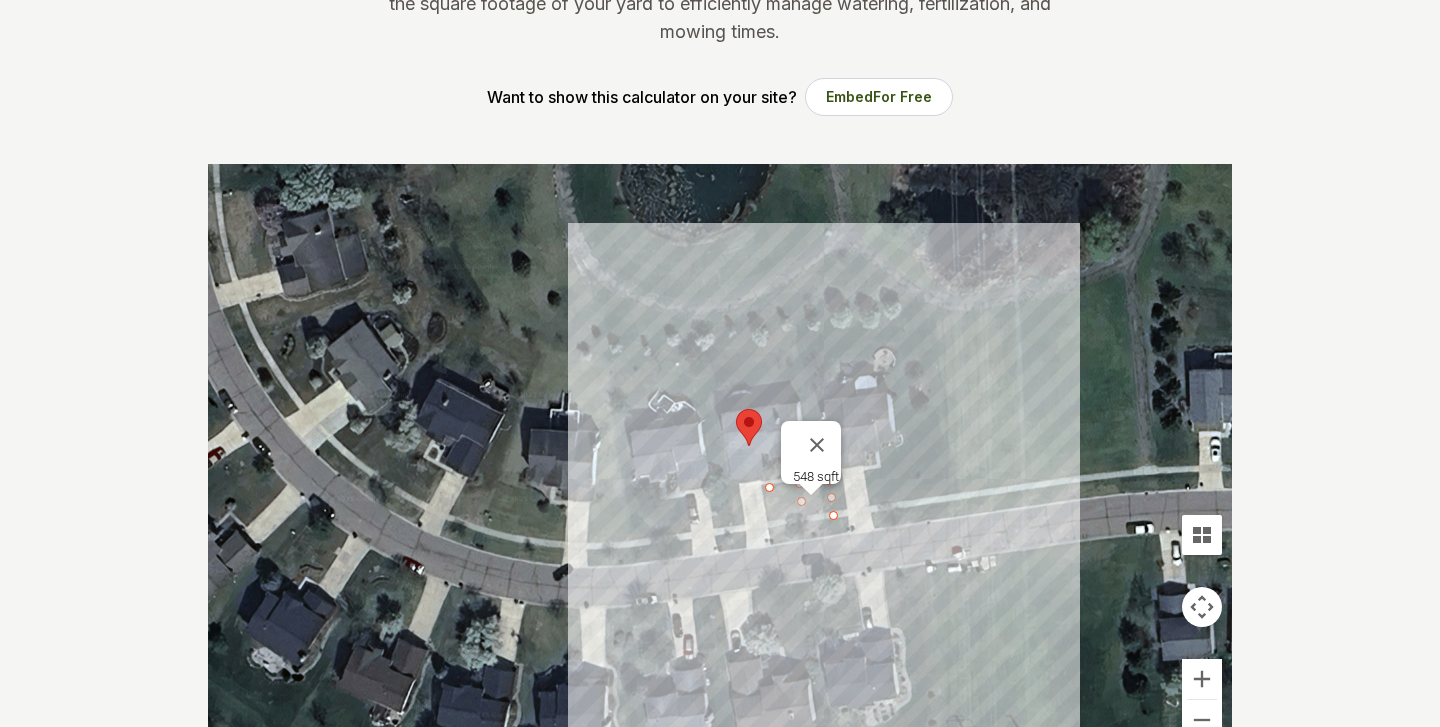 scroll, scrollTop: 273, scrollLeft: 0, axis: vertical 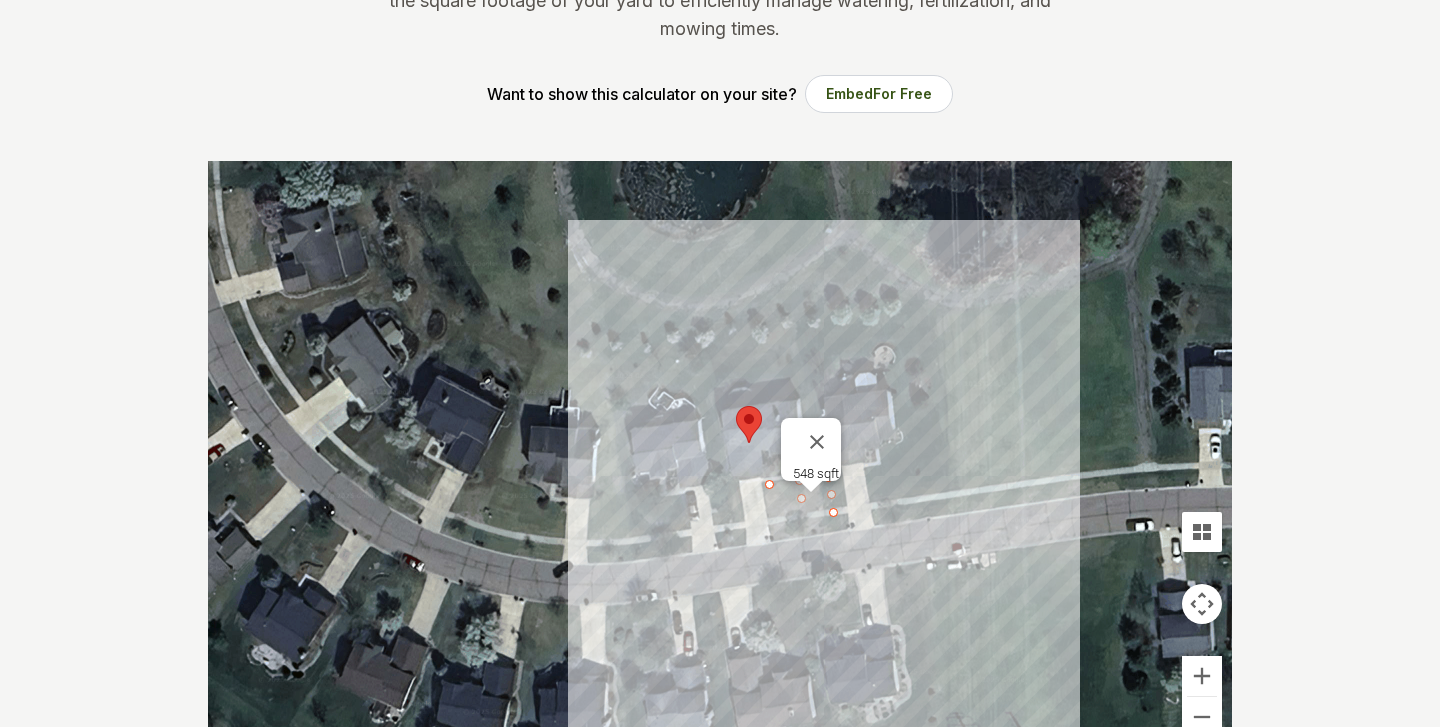 click at bounding box center [952, 860] 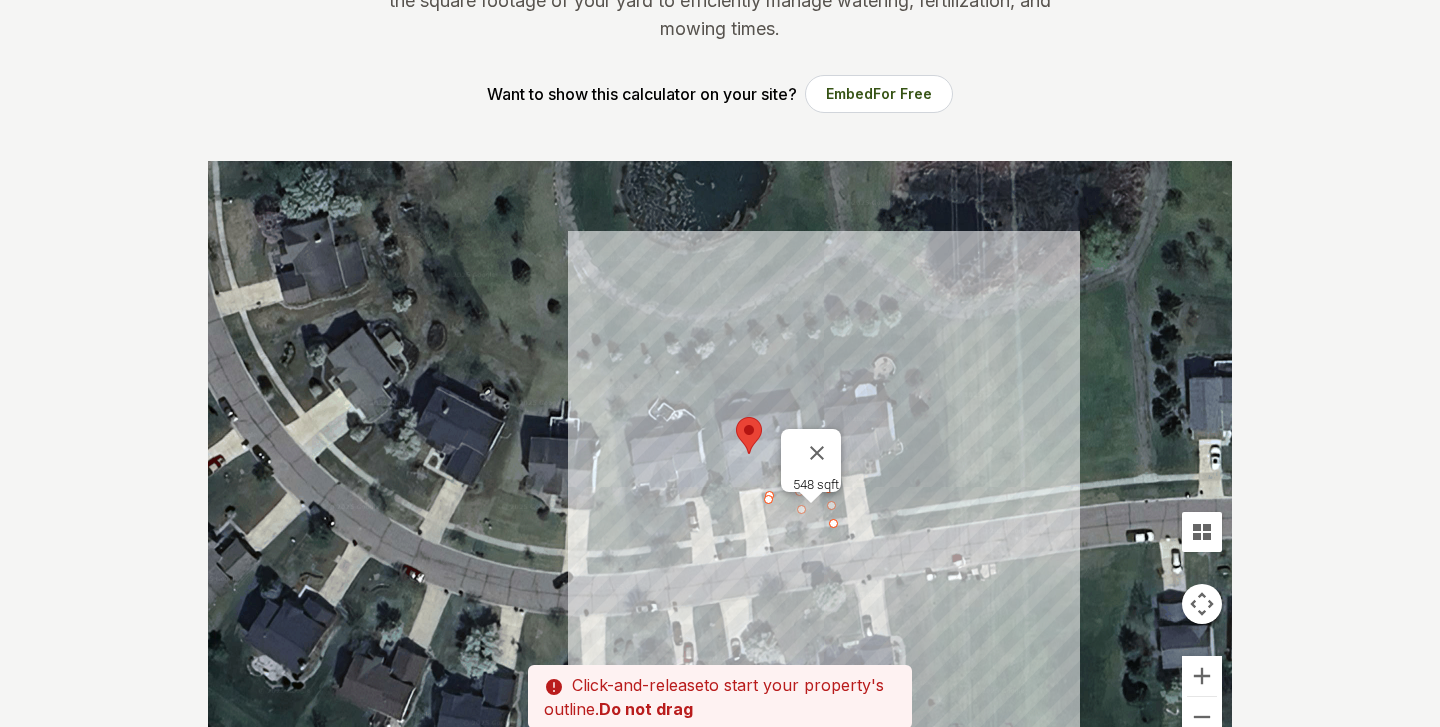 drag, startPoint x: 769, startPoint y: 488, endPoint x: 770, endPoint y: 503, distance: 15.033297 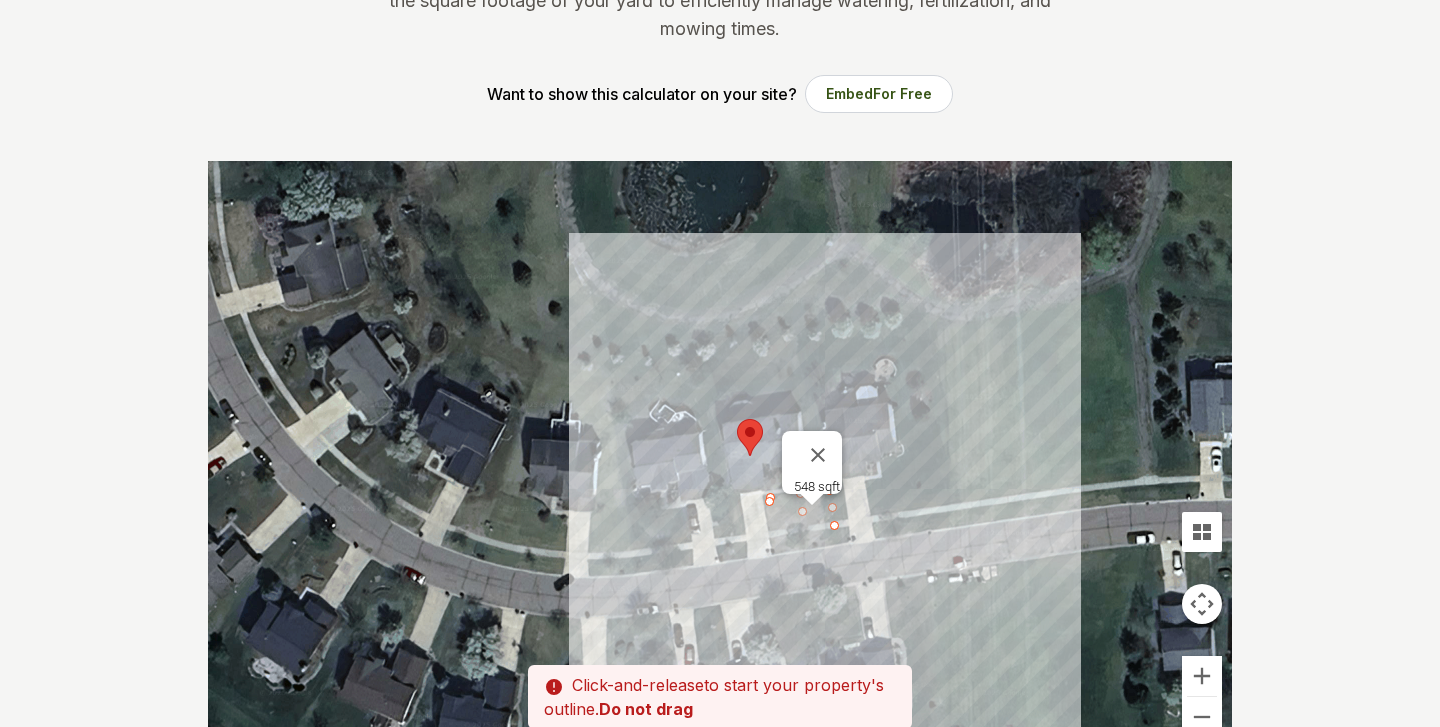 click at bounding box center [953, 873] 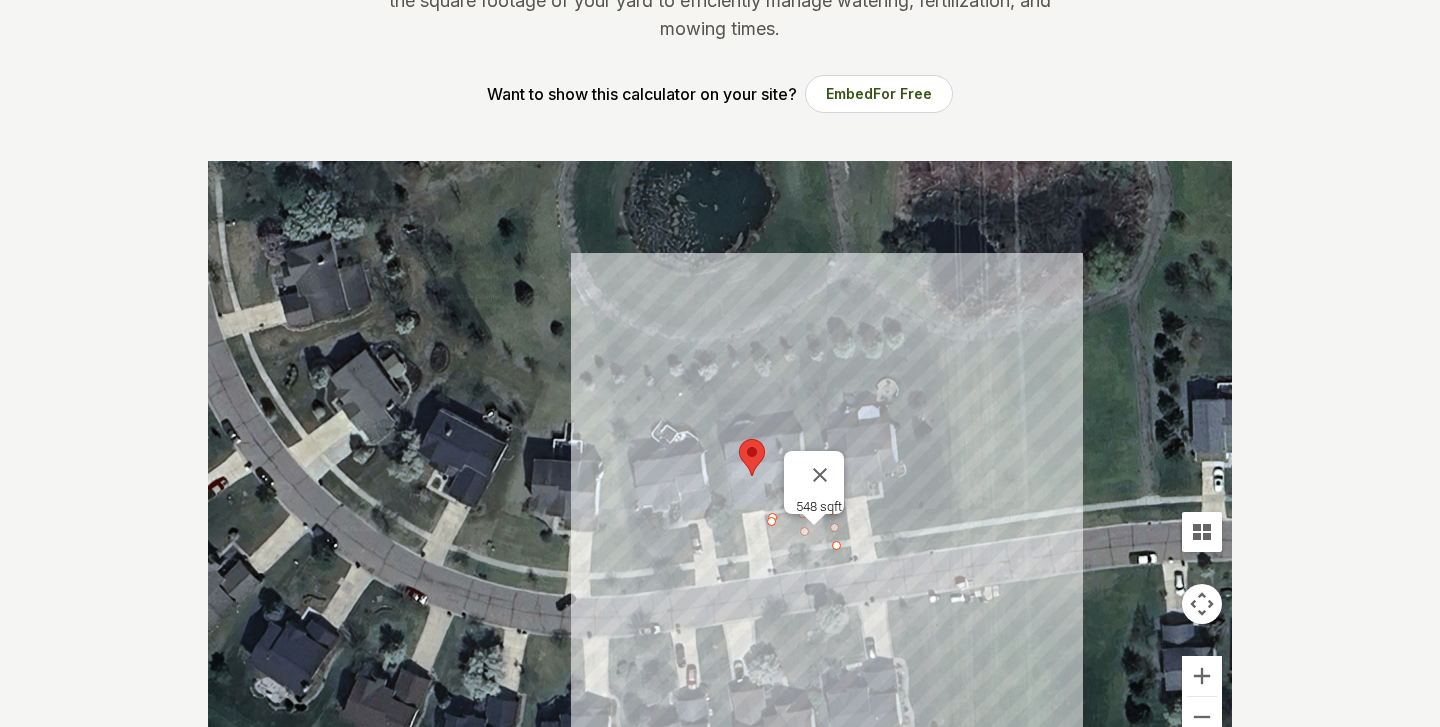 drag, startPoint x: 770, startPoint y: 515, endPoint x: 774, endPoint y: 545, distance: 30.265491 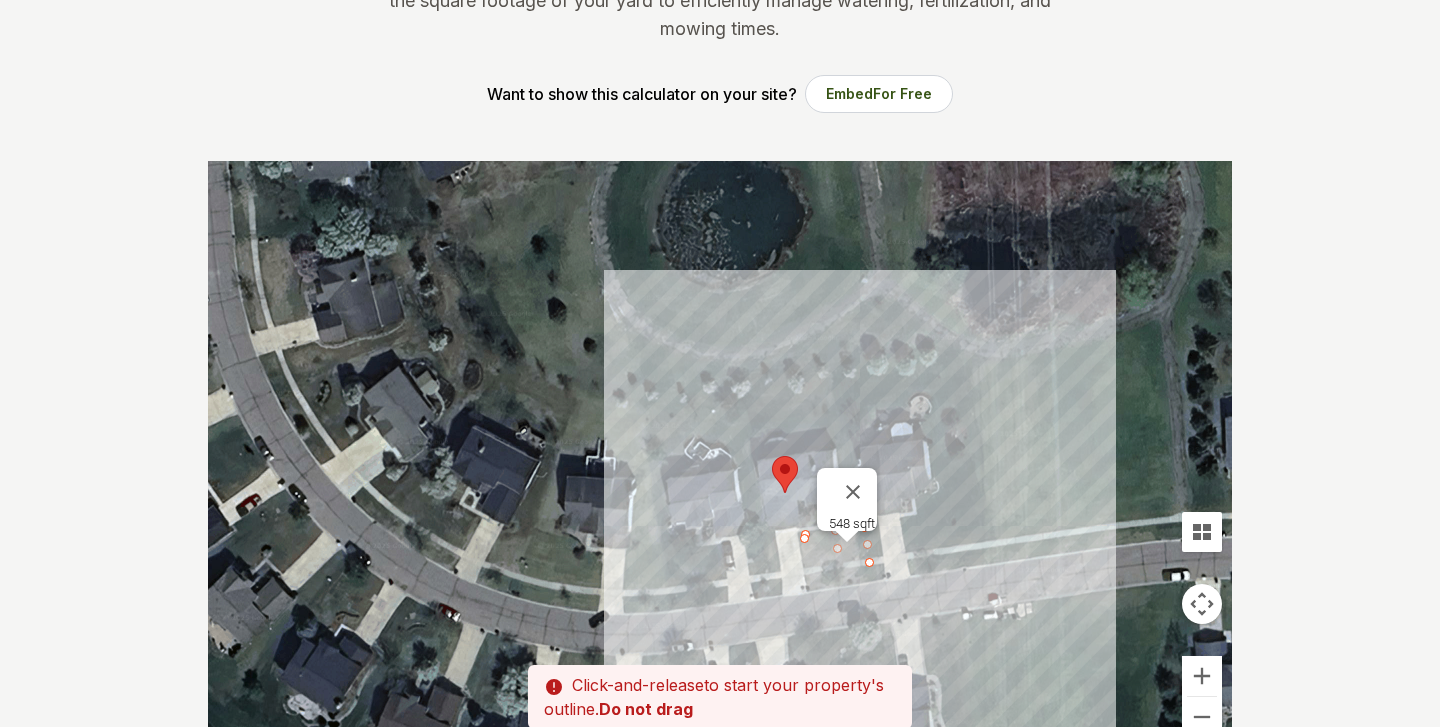 drag, startPoint x: 774, startPoint y: 566, endPoint x: 828, endPoint y: 566, distance: 54 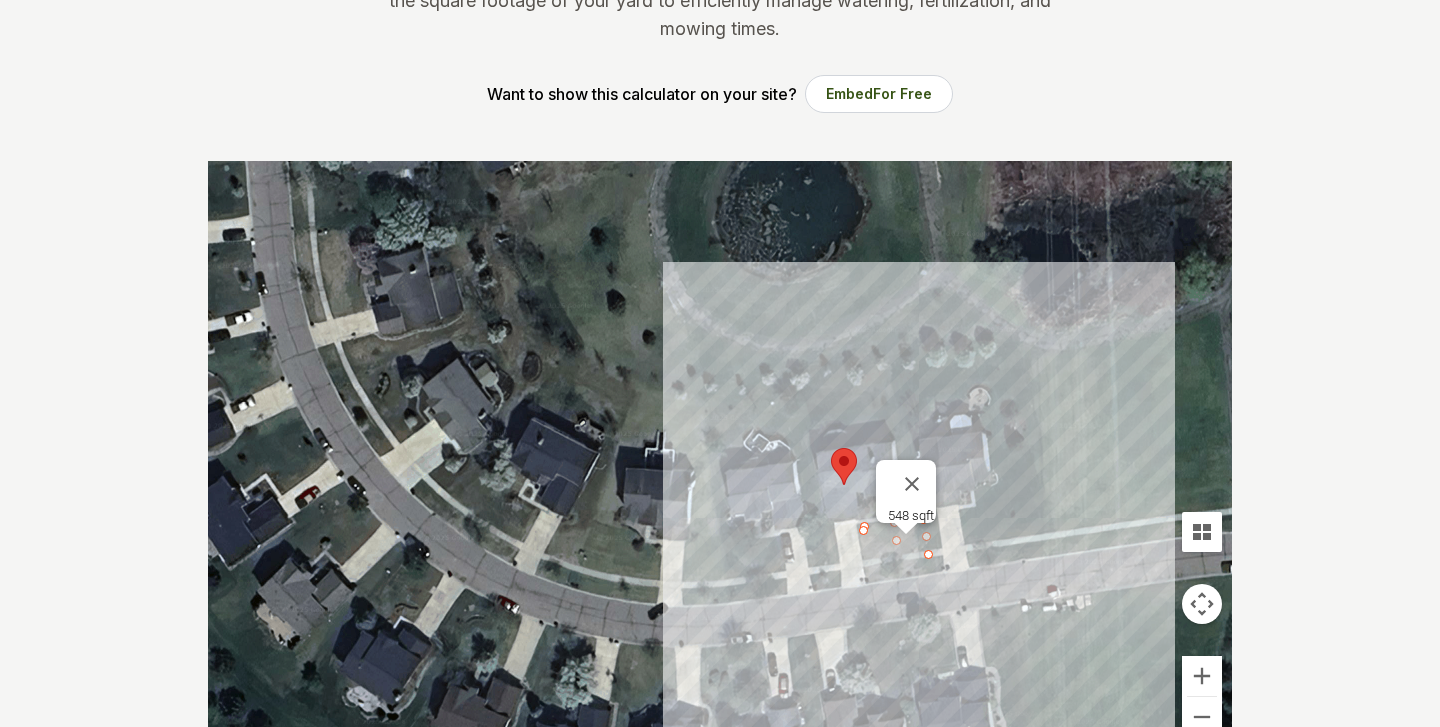 drag, startPoint x: 834, startPoint y: 565, endPoint x: 872, endPoint y: 559, distance: 38.470768 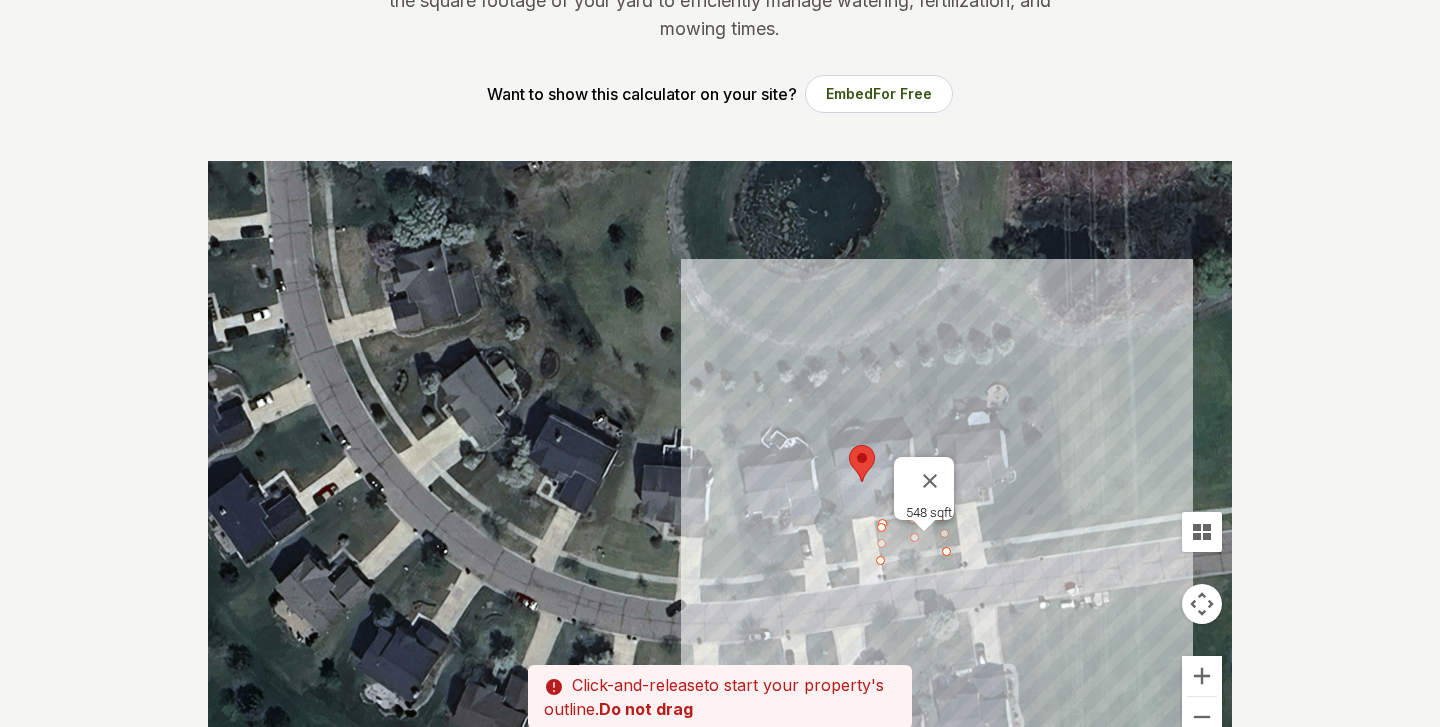 drag, startPoint x: 875, startPoint y: 560, endPoint x: 895, endPoint y: 556, distance: 20.396078 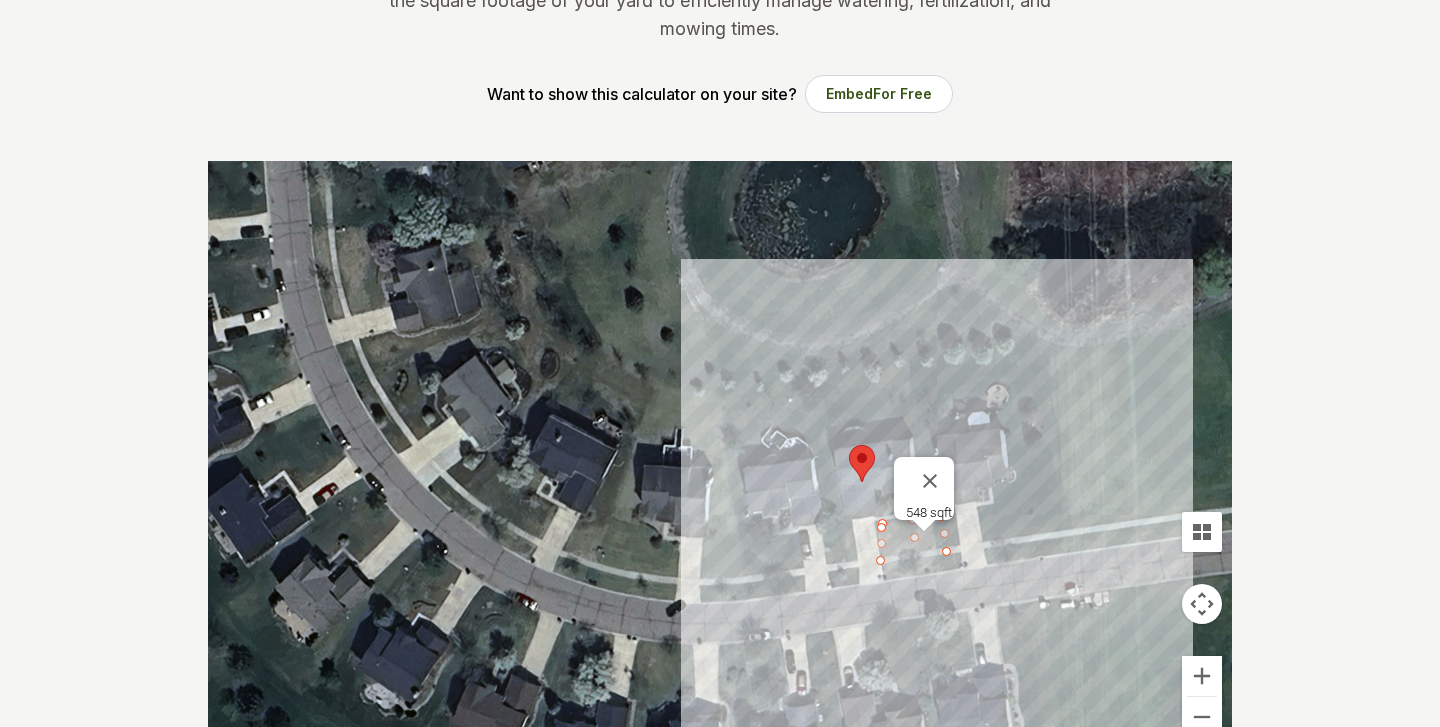 click at bounding box center [1065, 899] 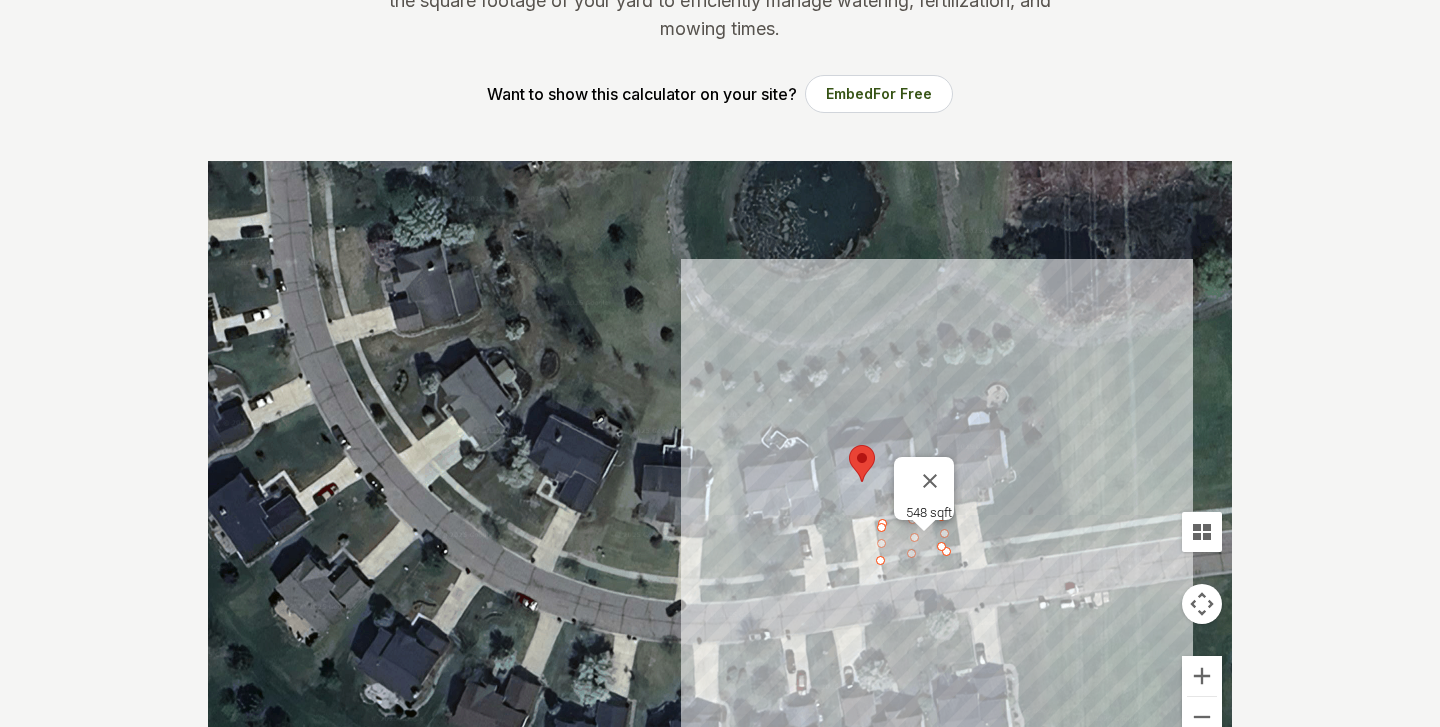 click at bounding box center (1065, 899) 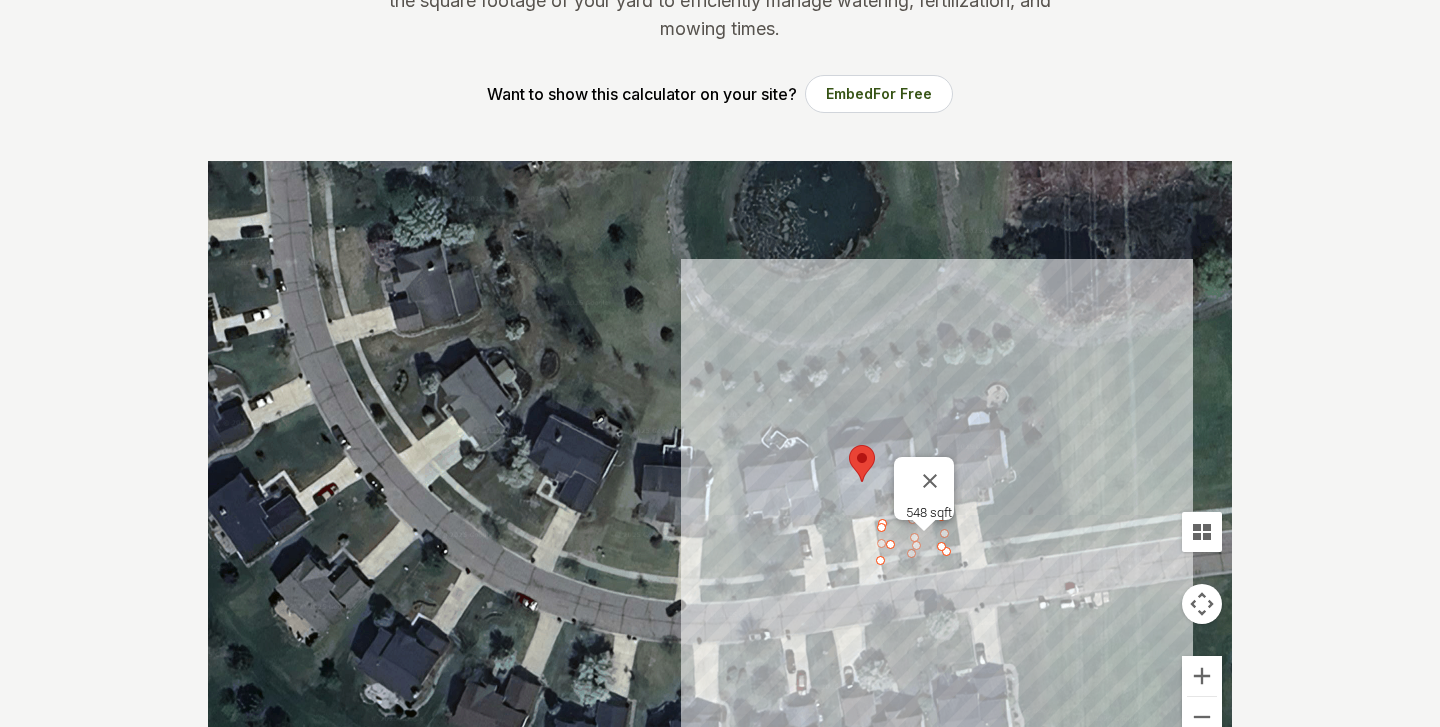 click at bounding box center [1065, 899] 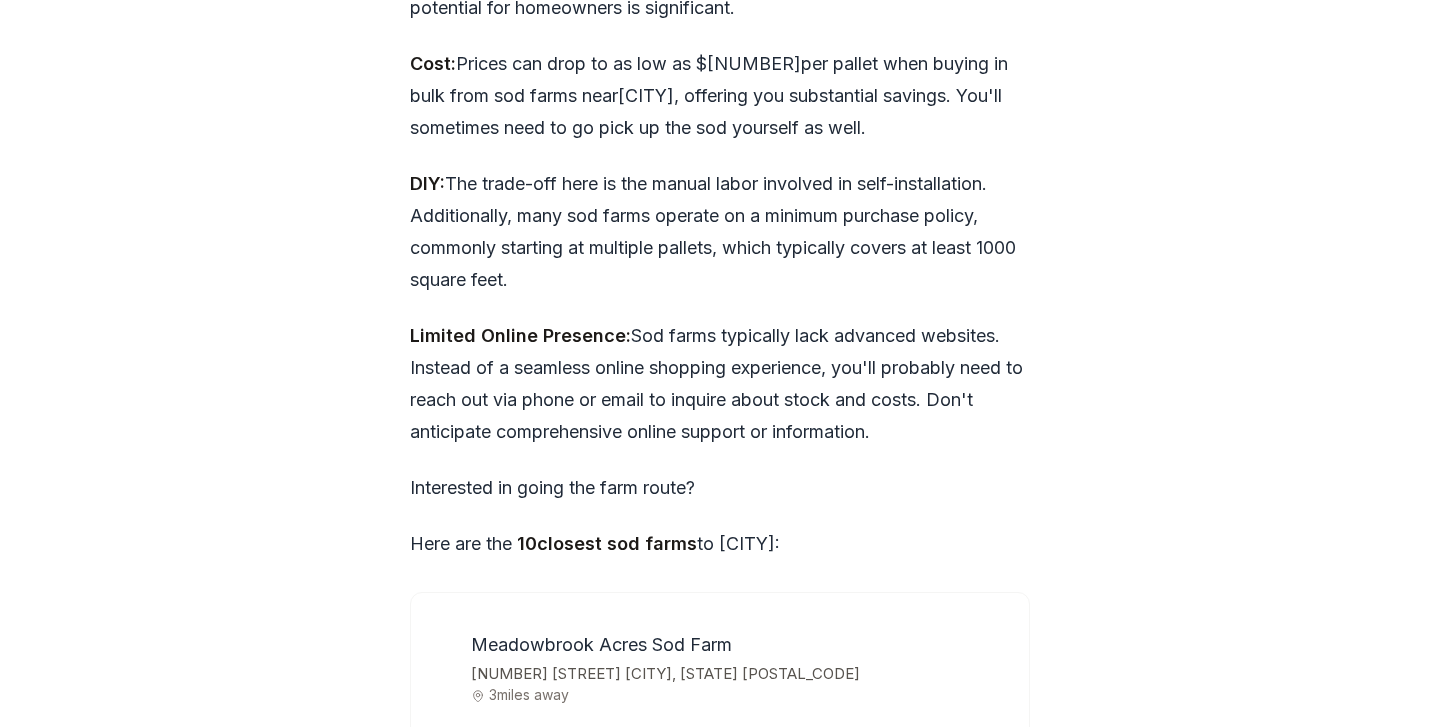 scroll, scrollTop: 6177, scrollLeft: 0, axis: vertical 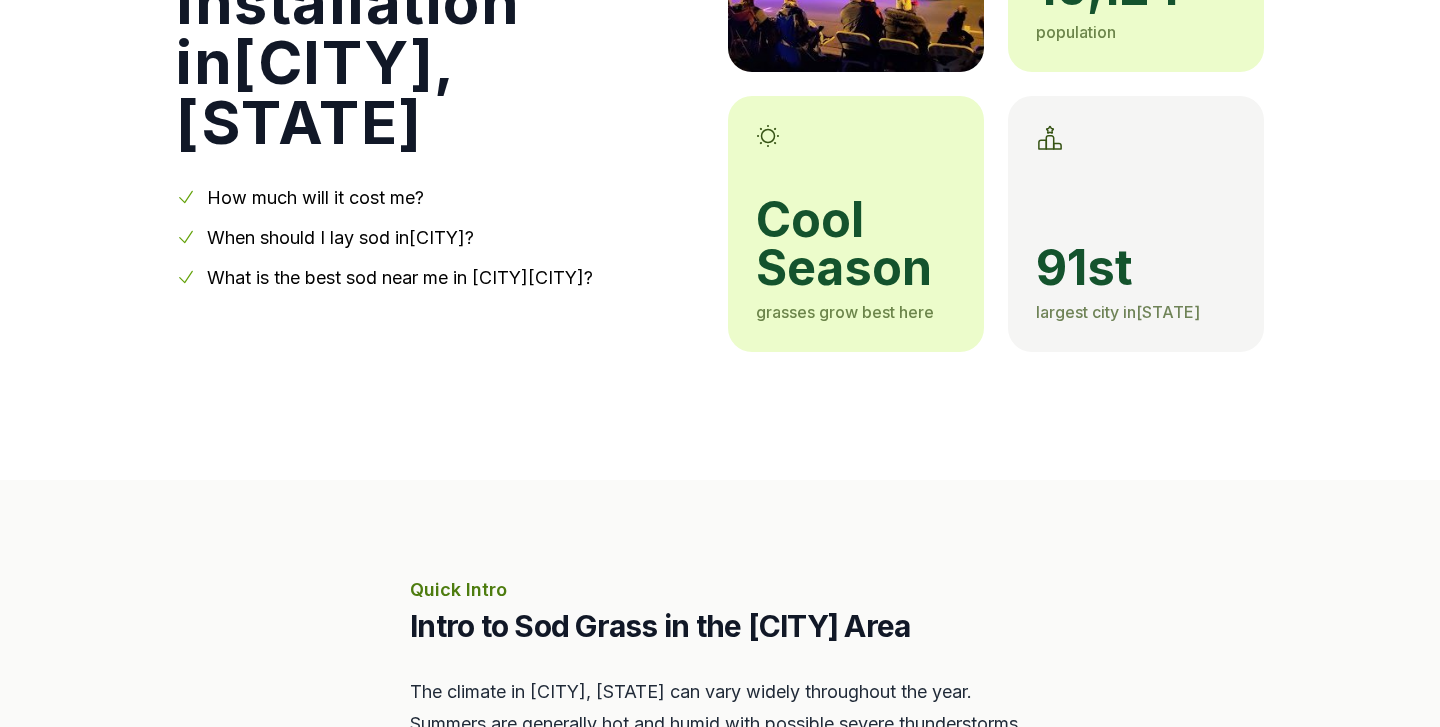 click on "When should I lay sod in [CITY] ?" at bounding box center [340, 237] 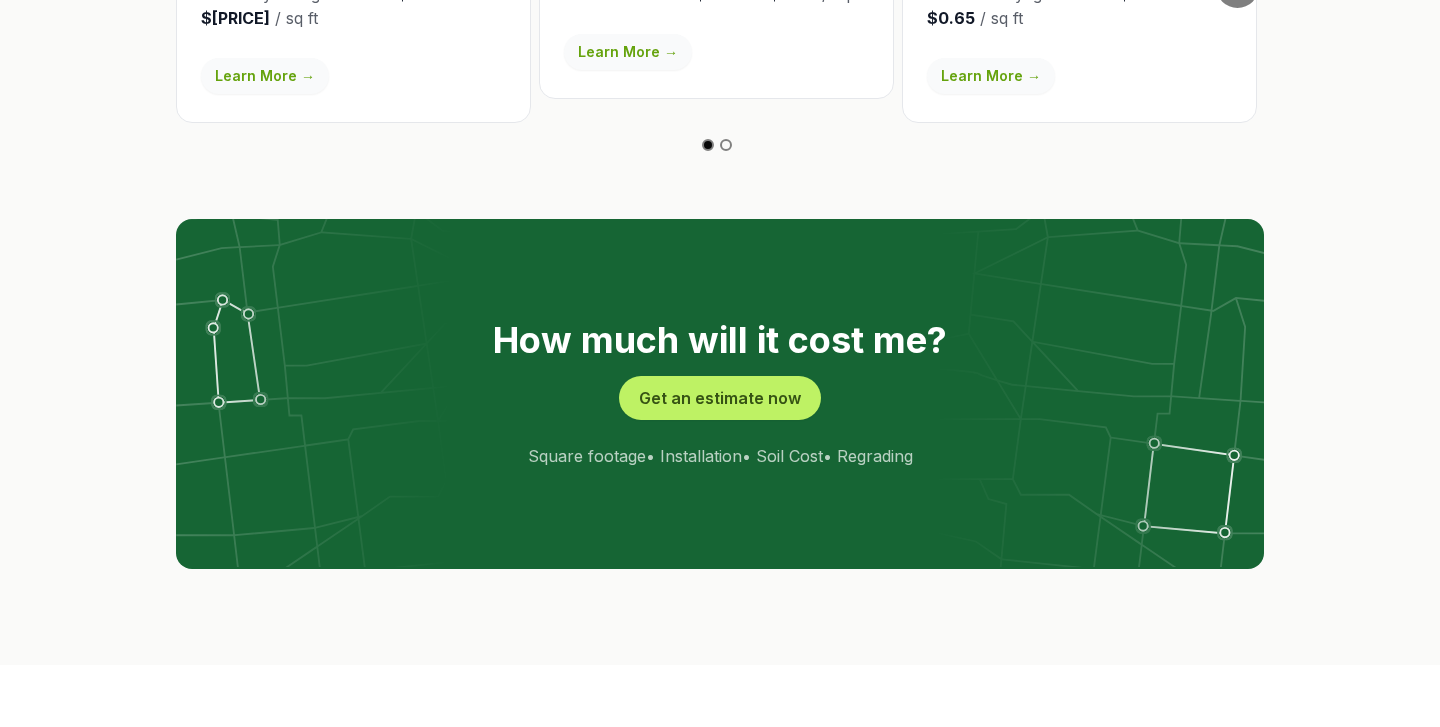 scroll, scrollTop: 3813, scrollLeft: 0, axis: vertical 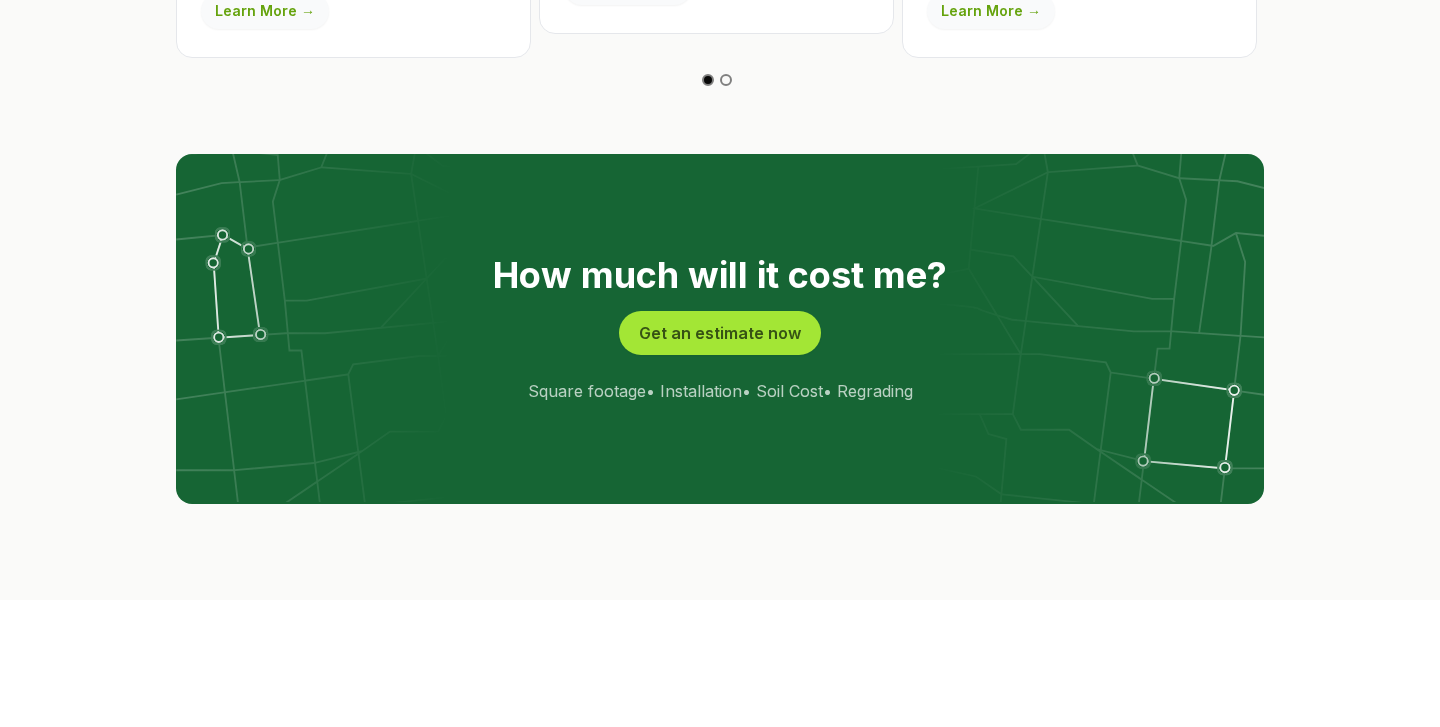 click on "Get an estimate now" at bounding box center [720, 333] 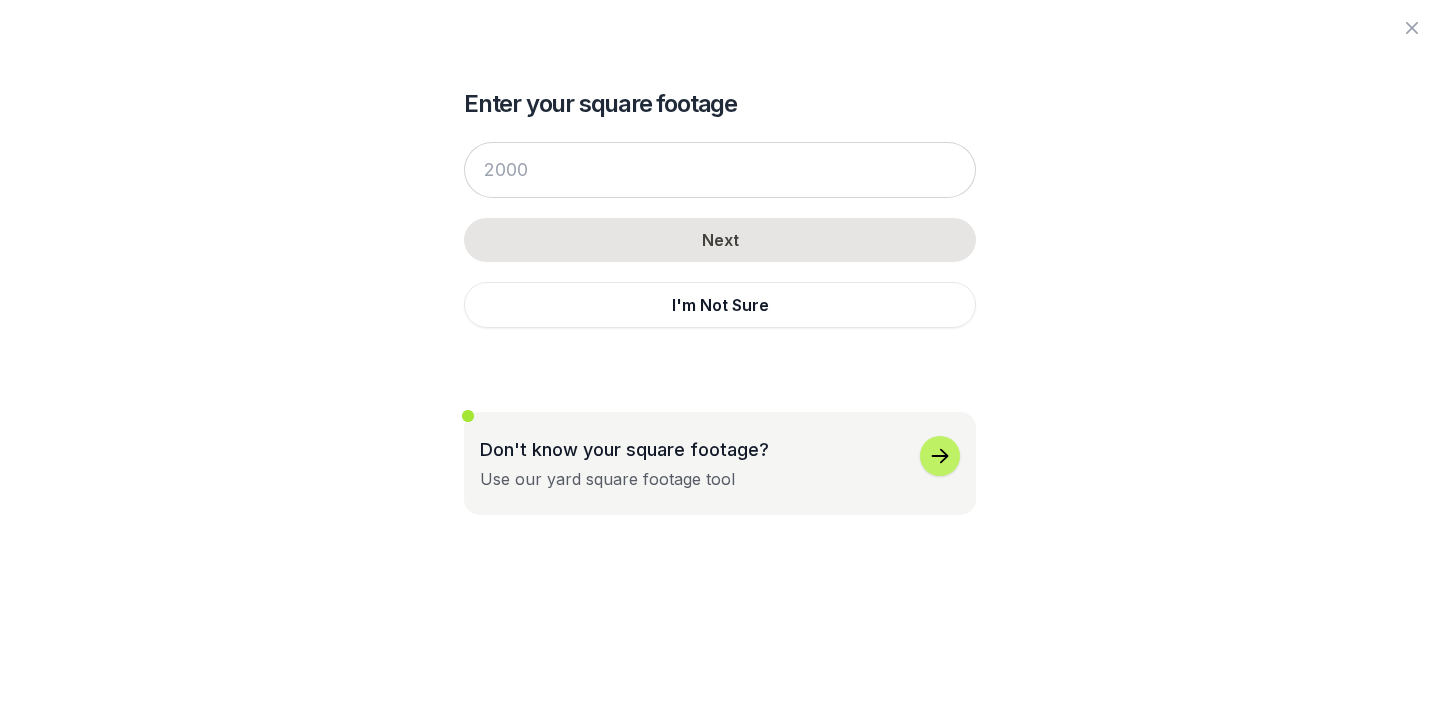 click on "I'm Not Sure" at bounding box center (720, 305) 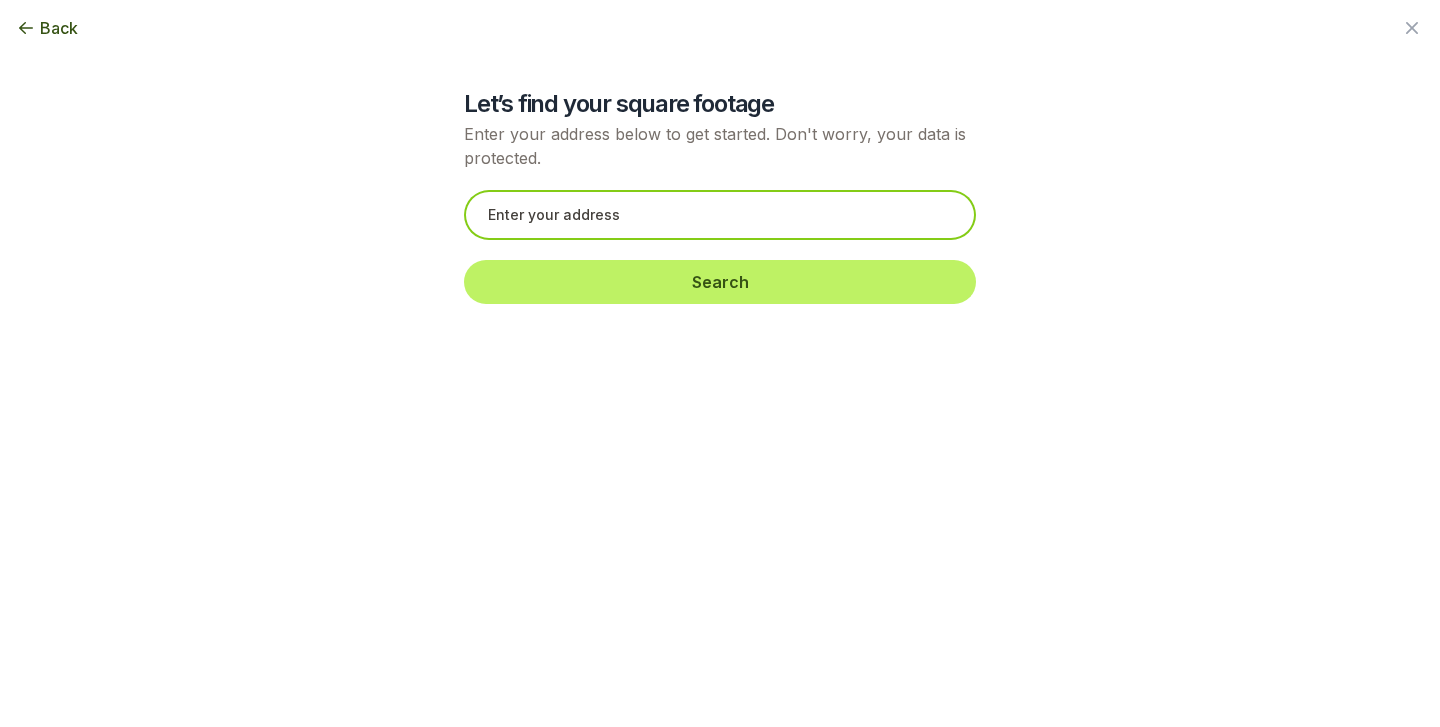 click at bounding box center (720, 215) 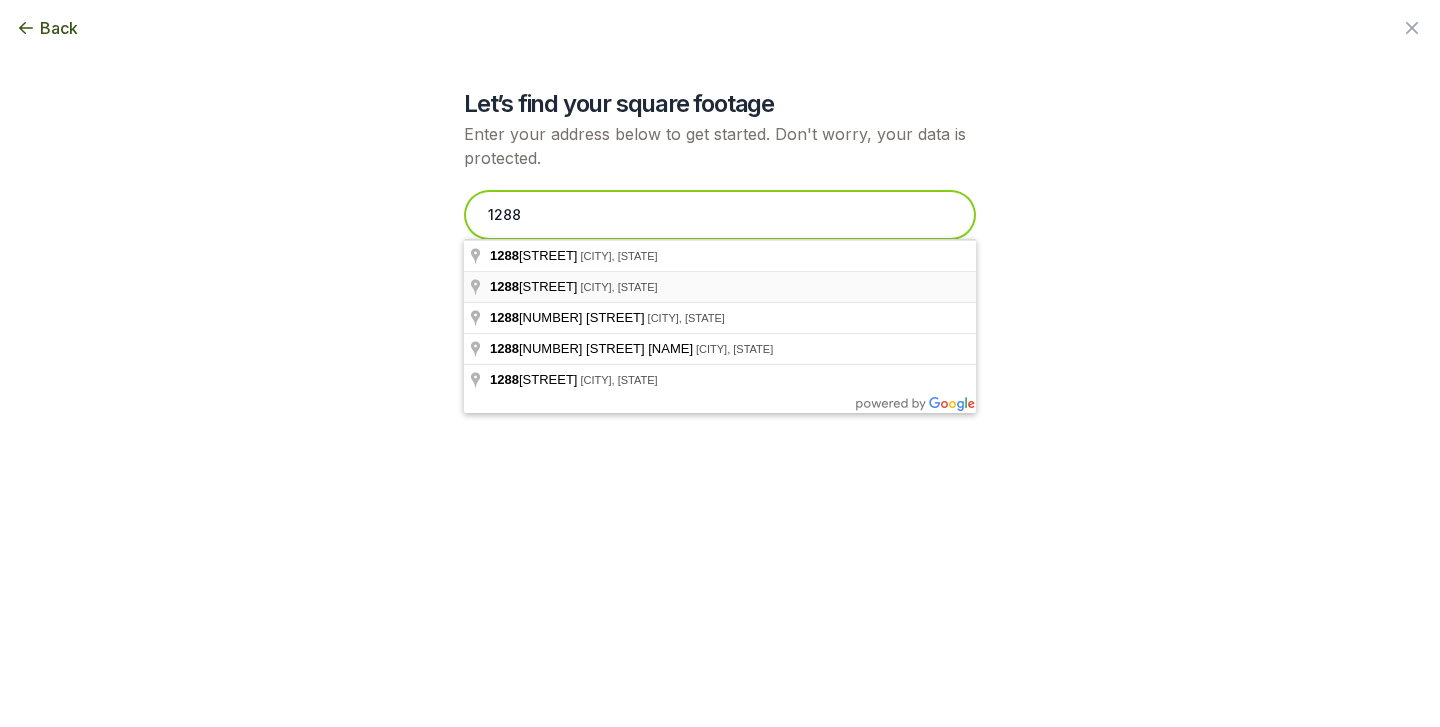 type on "1288" 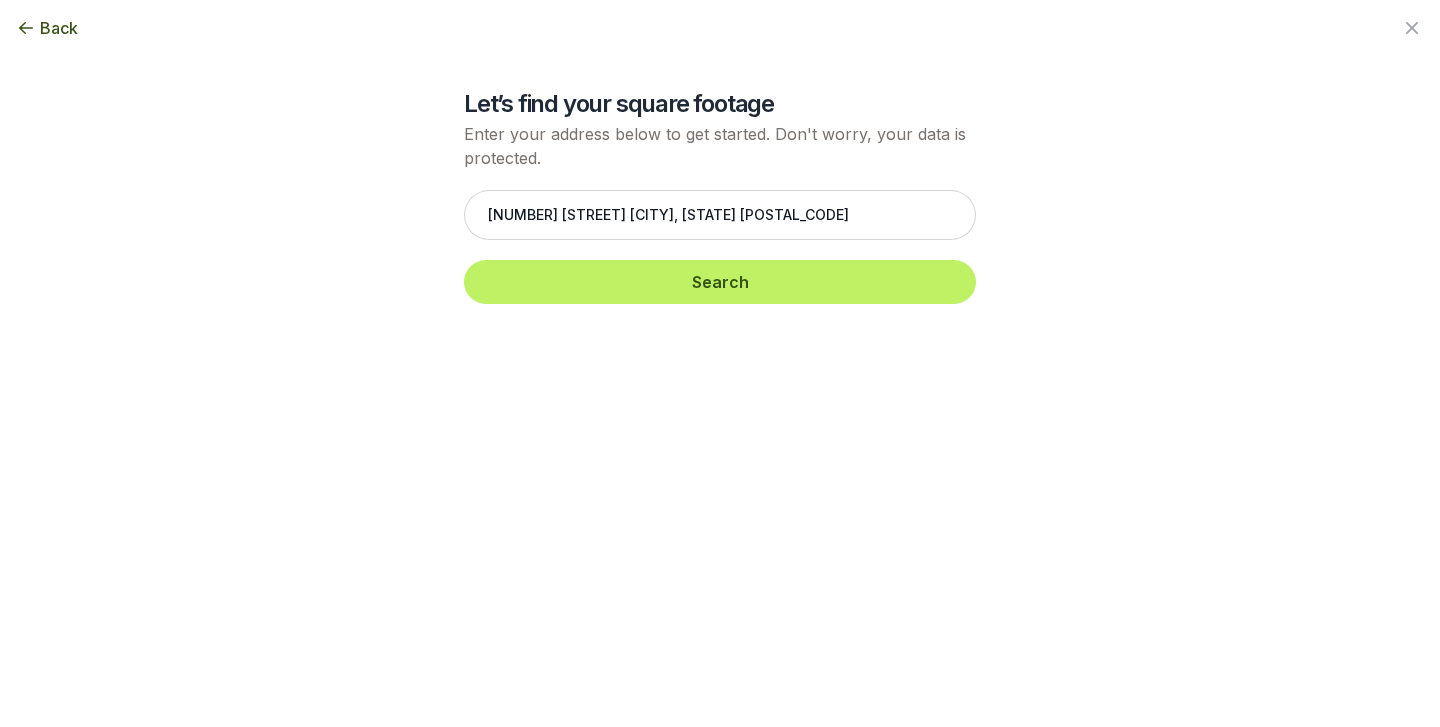 click on "Search" at bounding box center [720, 282] 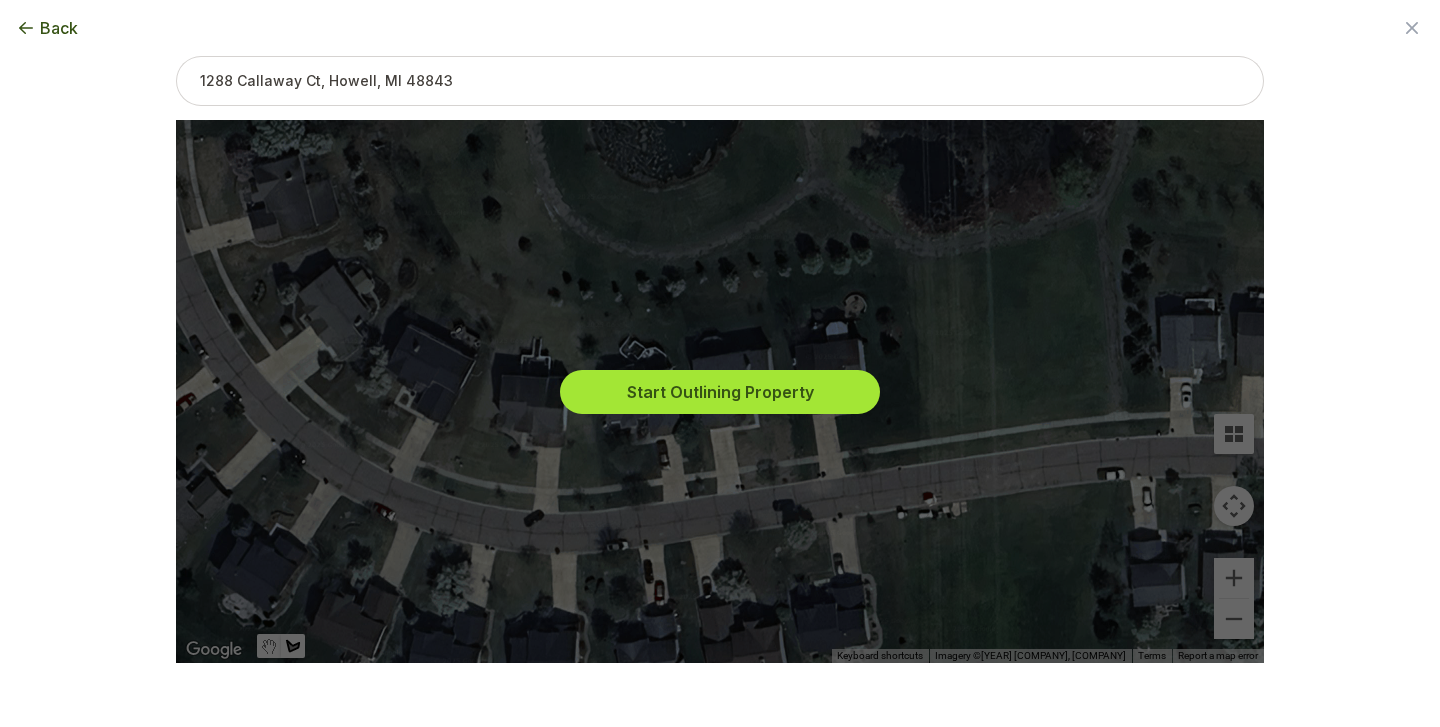click on "Start Outlining Property" at bounding box center [720, 392] 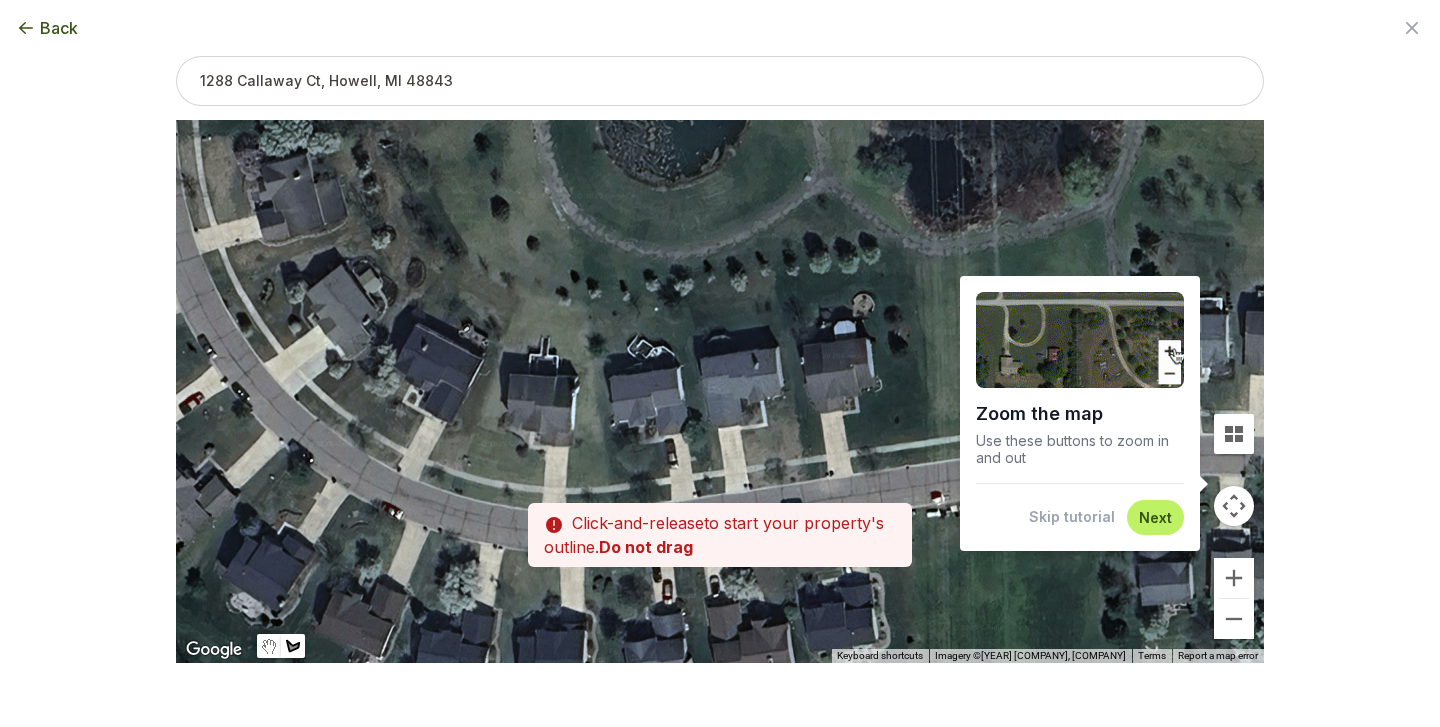 drag, startPoint x: 737, startPoint y: 429, endPoint x: 748, endPoint y: 428, distance: 11.045361 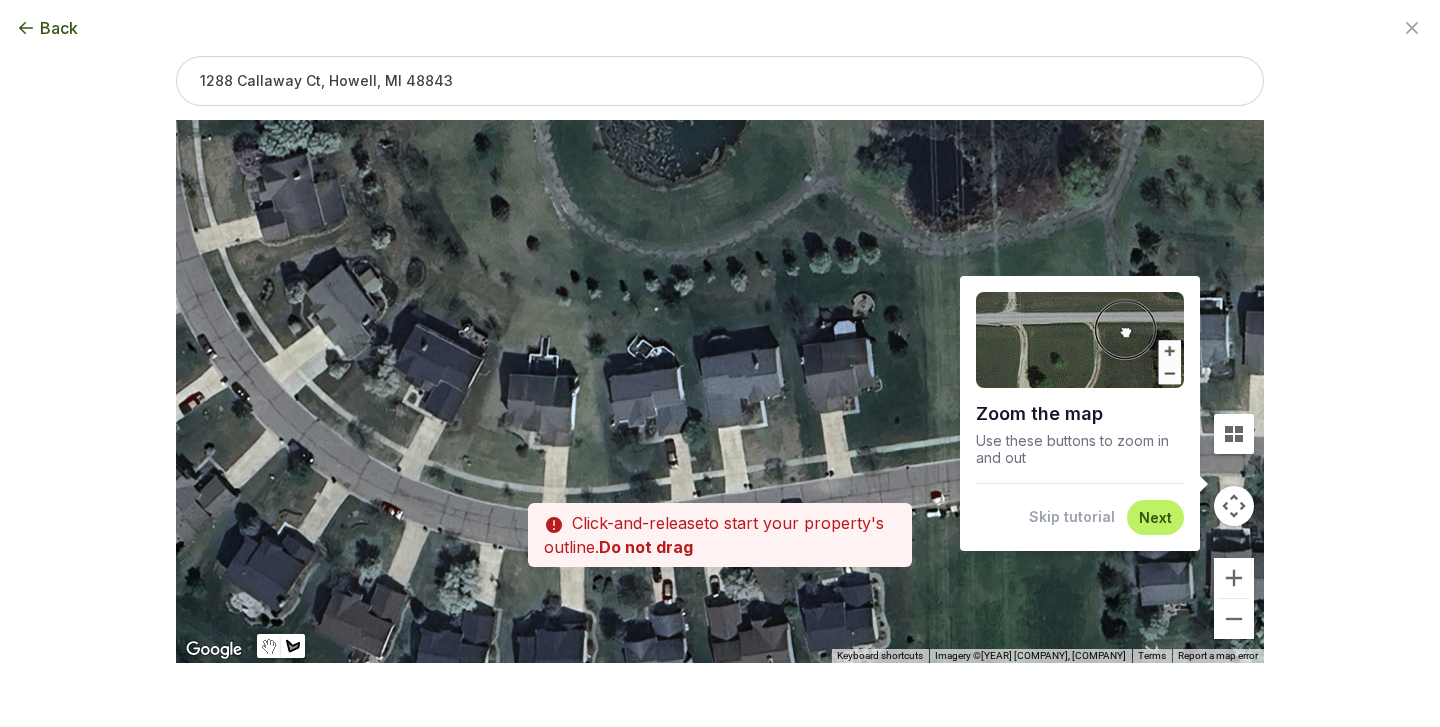 click at bounding box center [419, 40] 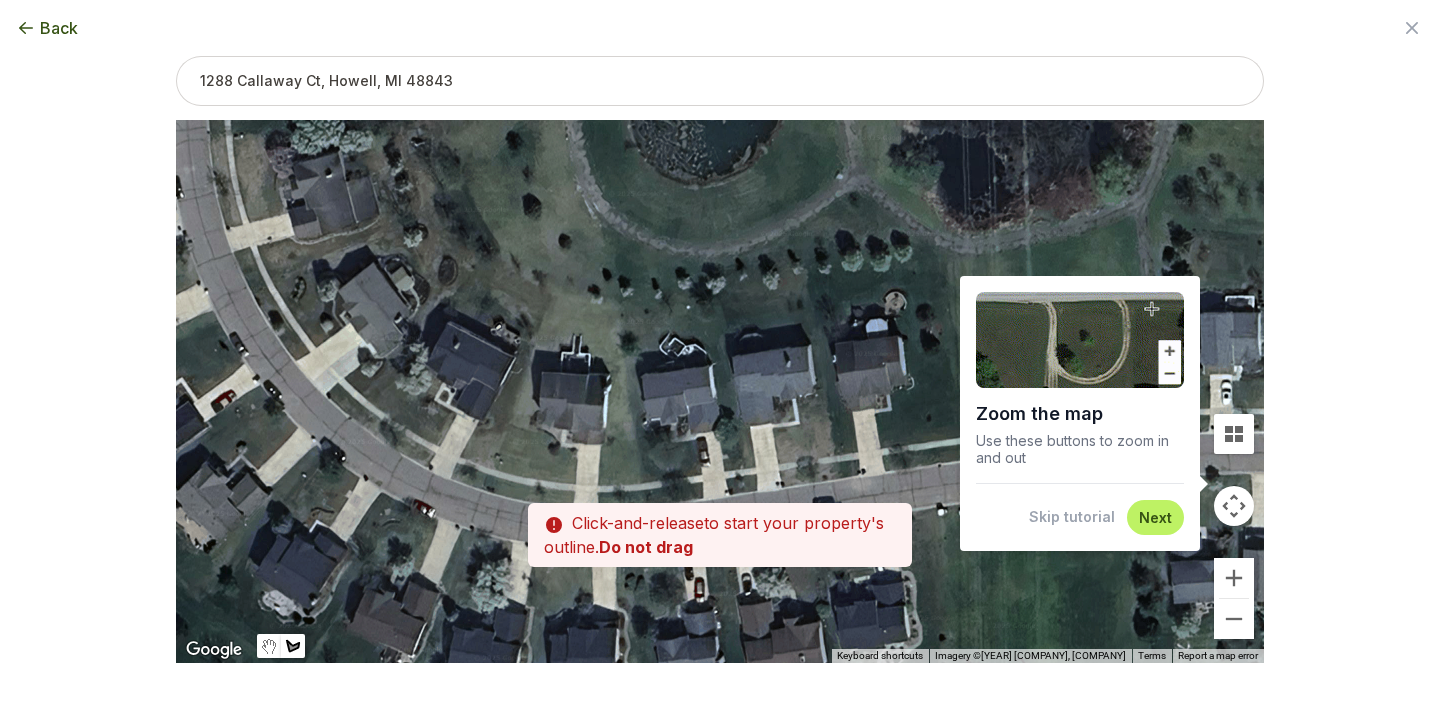 drag, startPoint x: 747, startPoint y: 428, endPoint x: 781, endPoint y: 426, distance: 34.058773 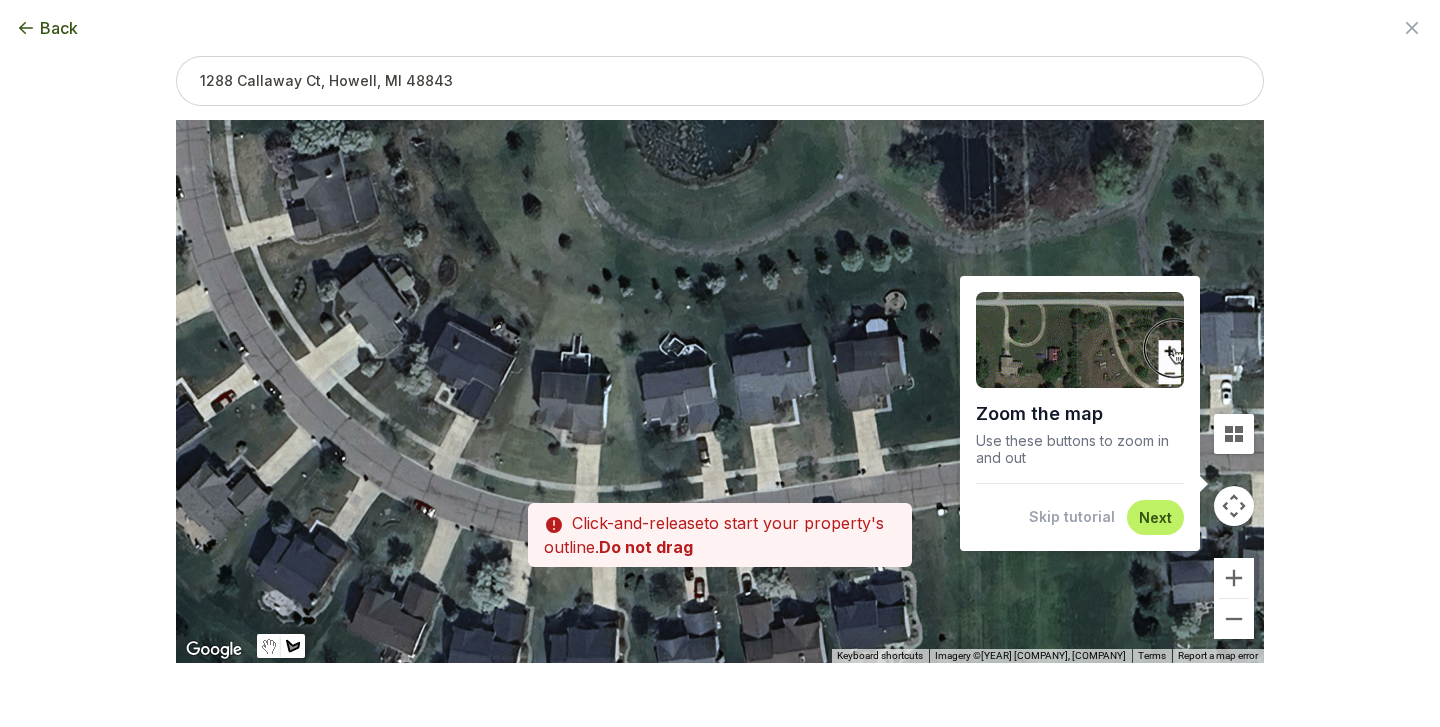 click at bounding box center (451, 38) 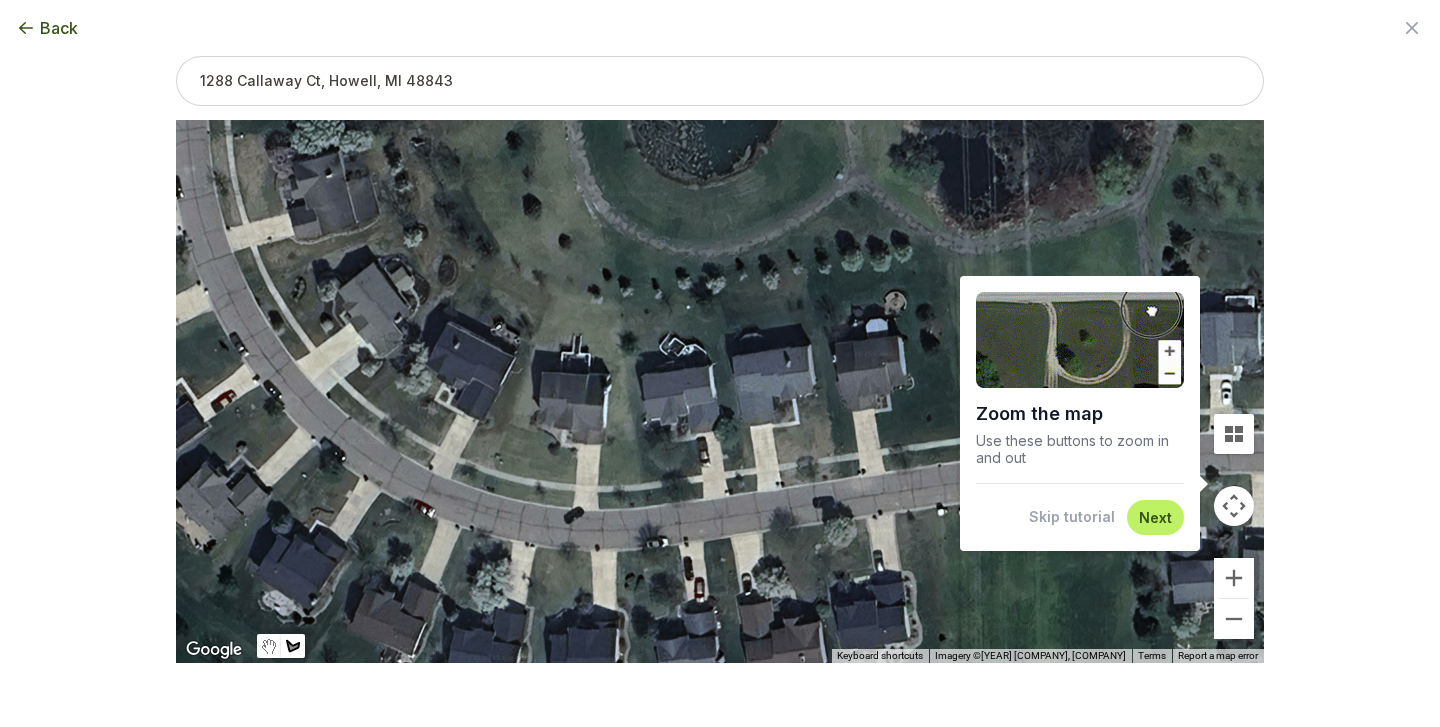 click at bounding box center (451, 38) 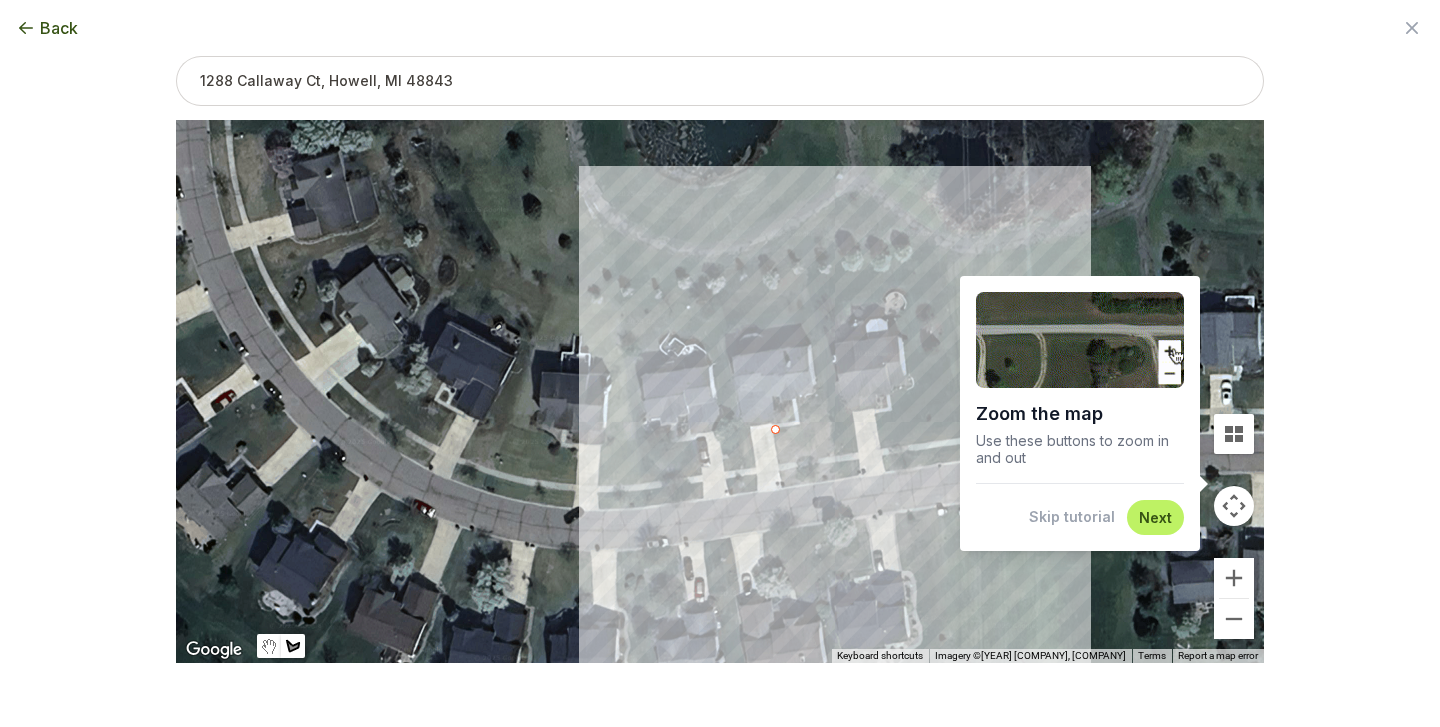 click at bounding box center (451, 38) 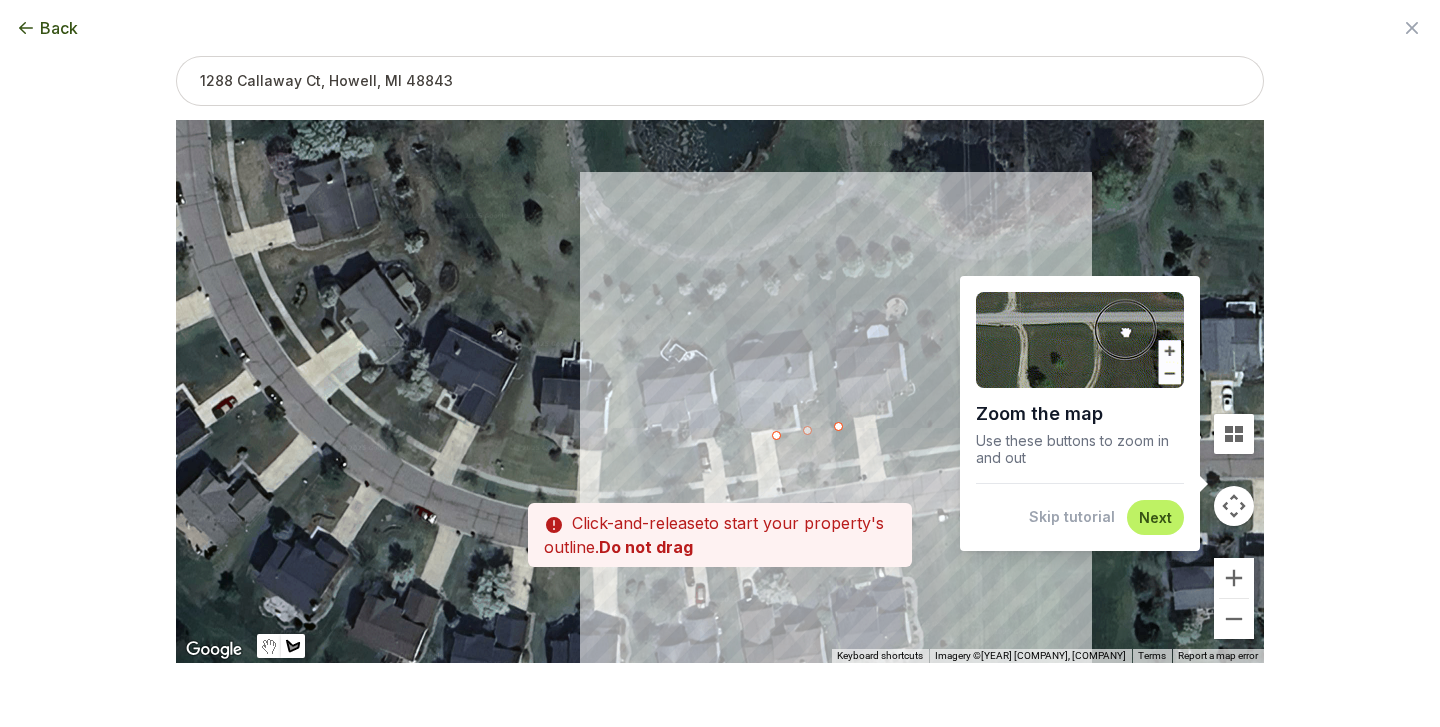drag, startPoint x: 839, startPoint y: 426, endPoint x: 840, endPoint y: 436, distance: 10.049875 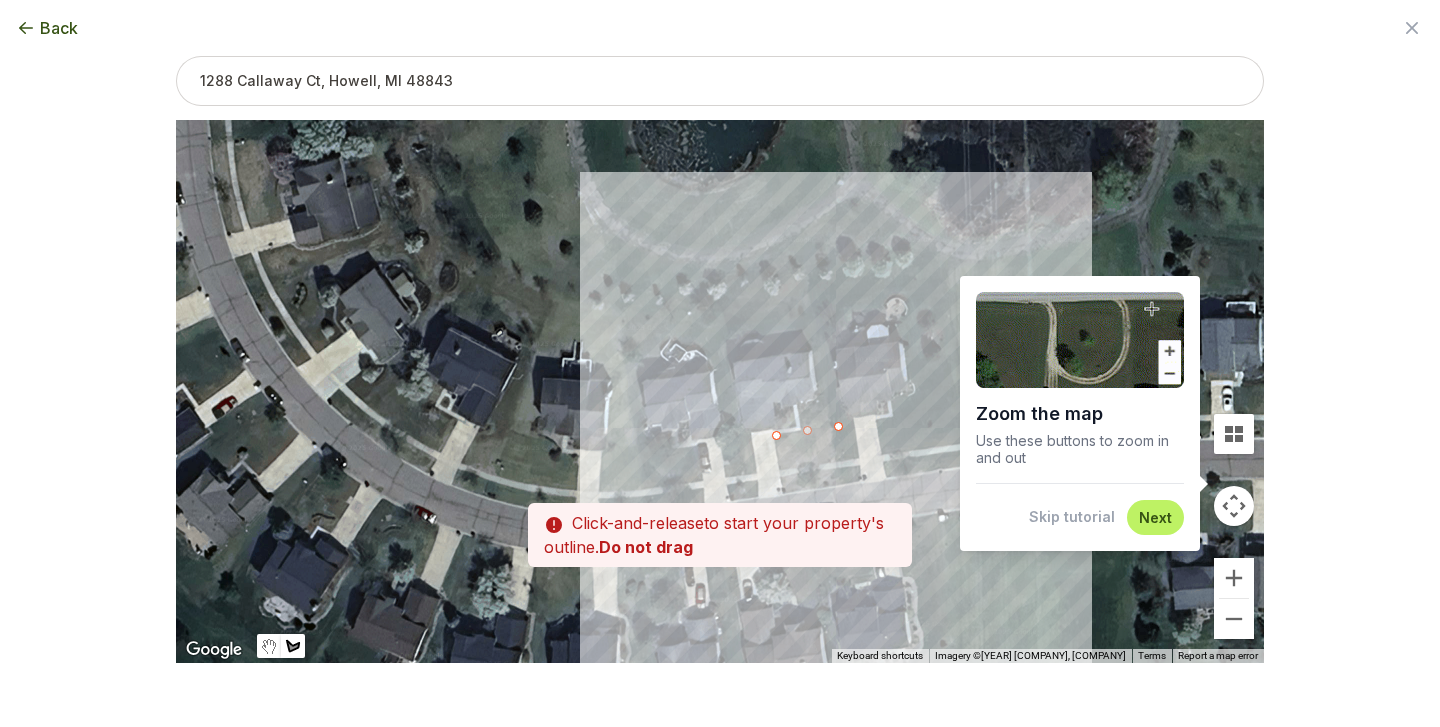 click at bounding box center (452, 44) 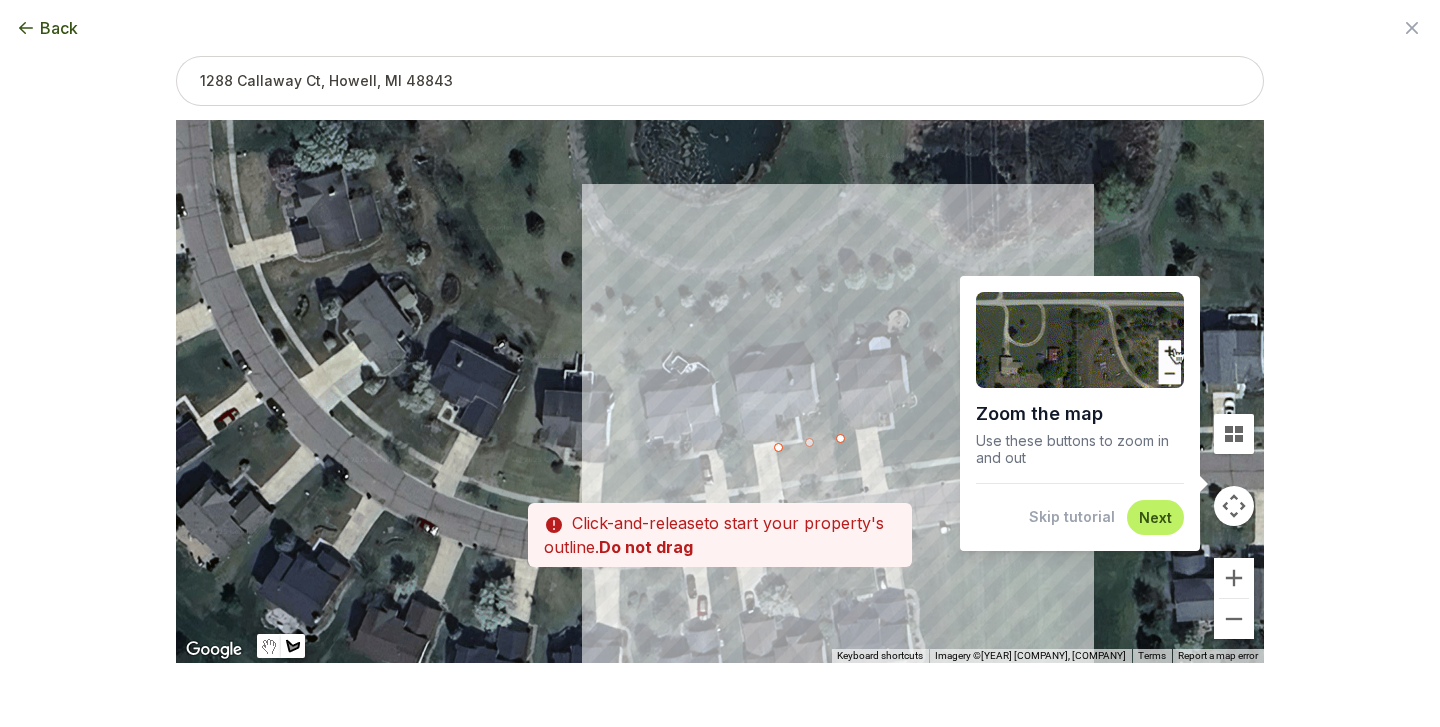 drag, startPoint x: 840, startPoint y: 439, endPoint x: 843, endPoint y: 460, distance: 21.213203 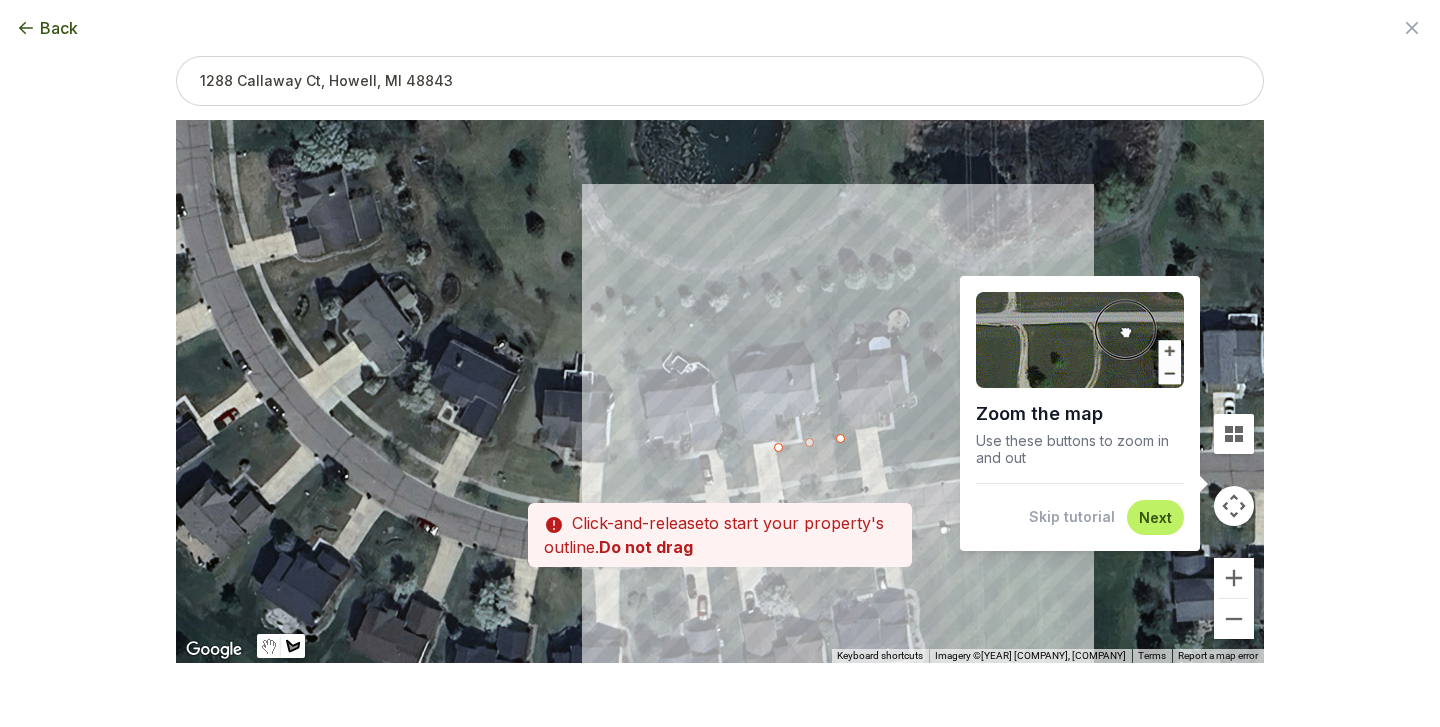 click at bounding box center [454, 56] 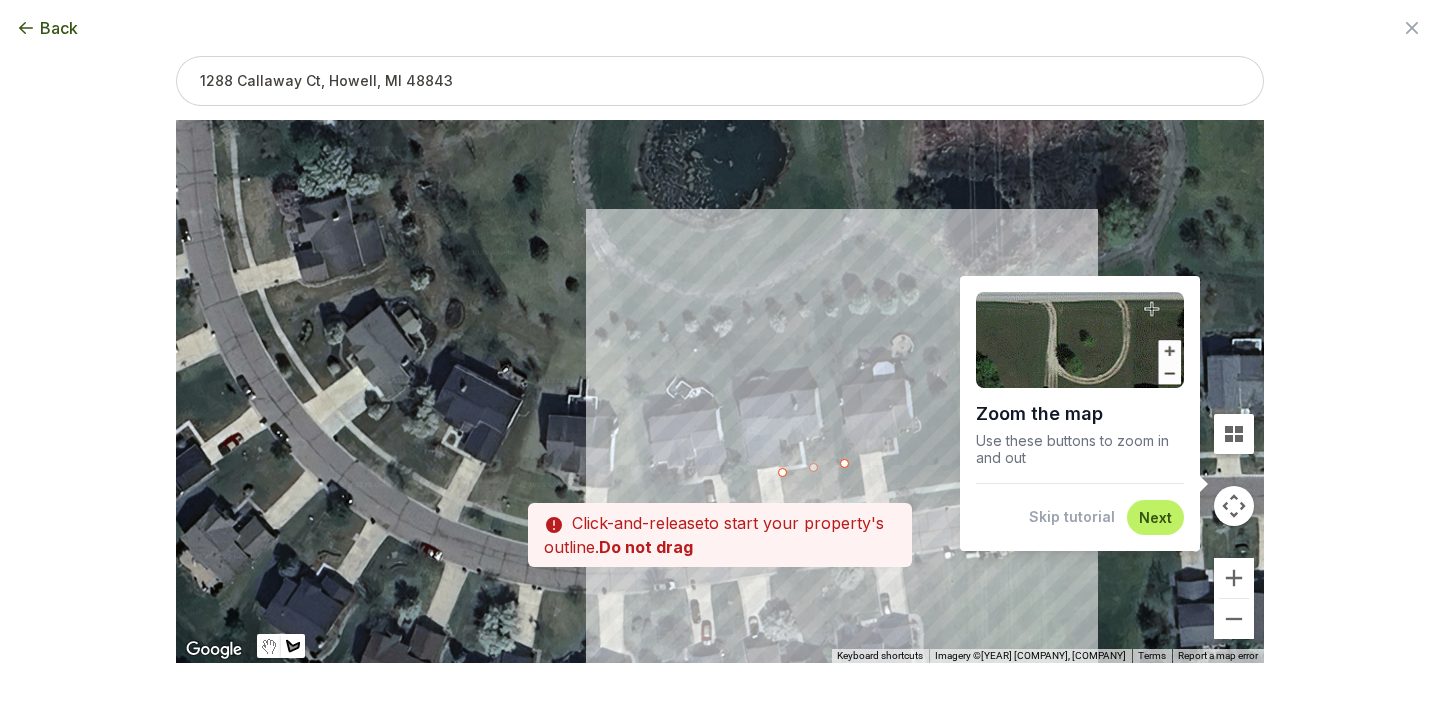 drag, startPoint x: 844, startPoint y: 460, endPoint x: 848, endPoint y: 488, distance: 28.284271 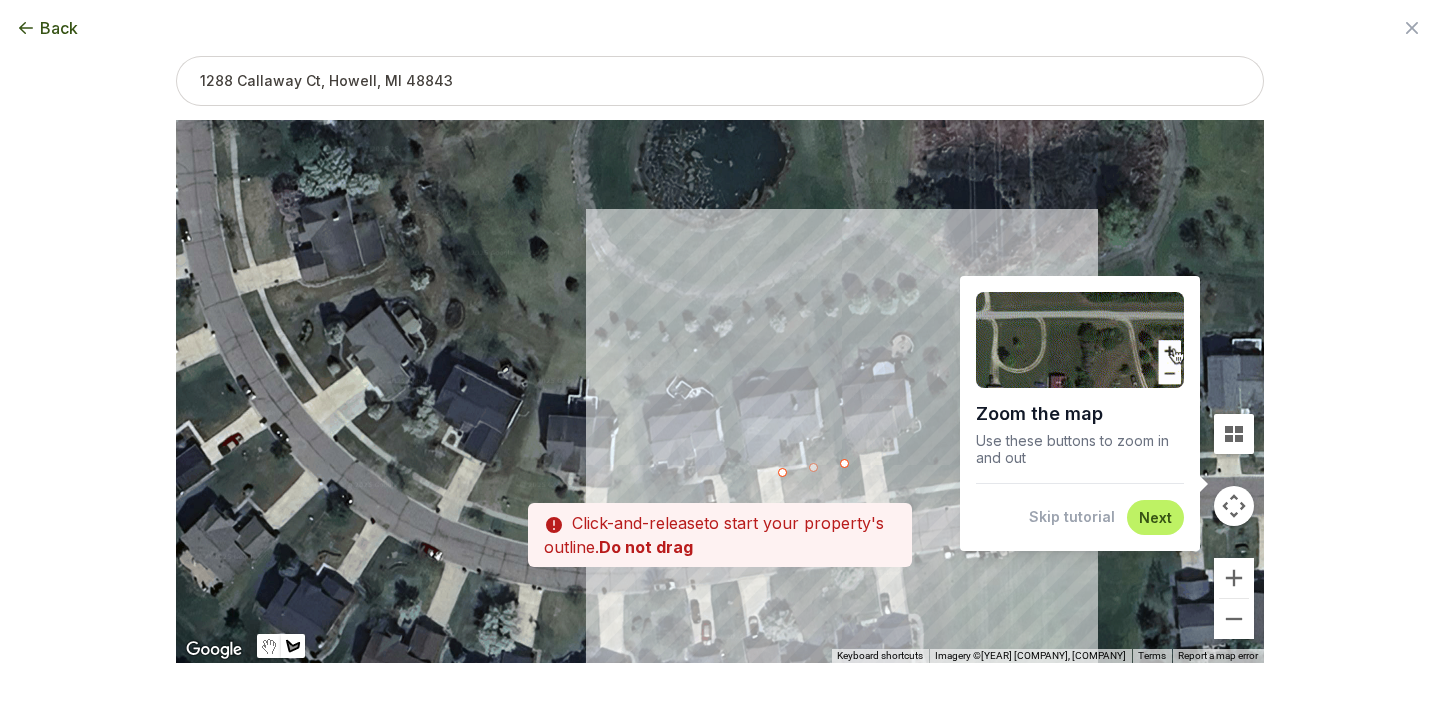 click at bounding box center [458, 81] 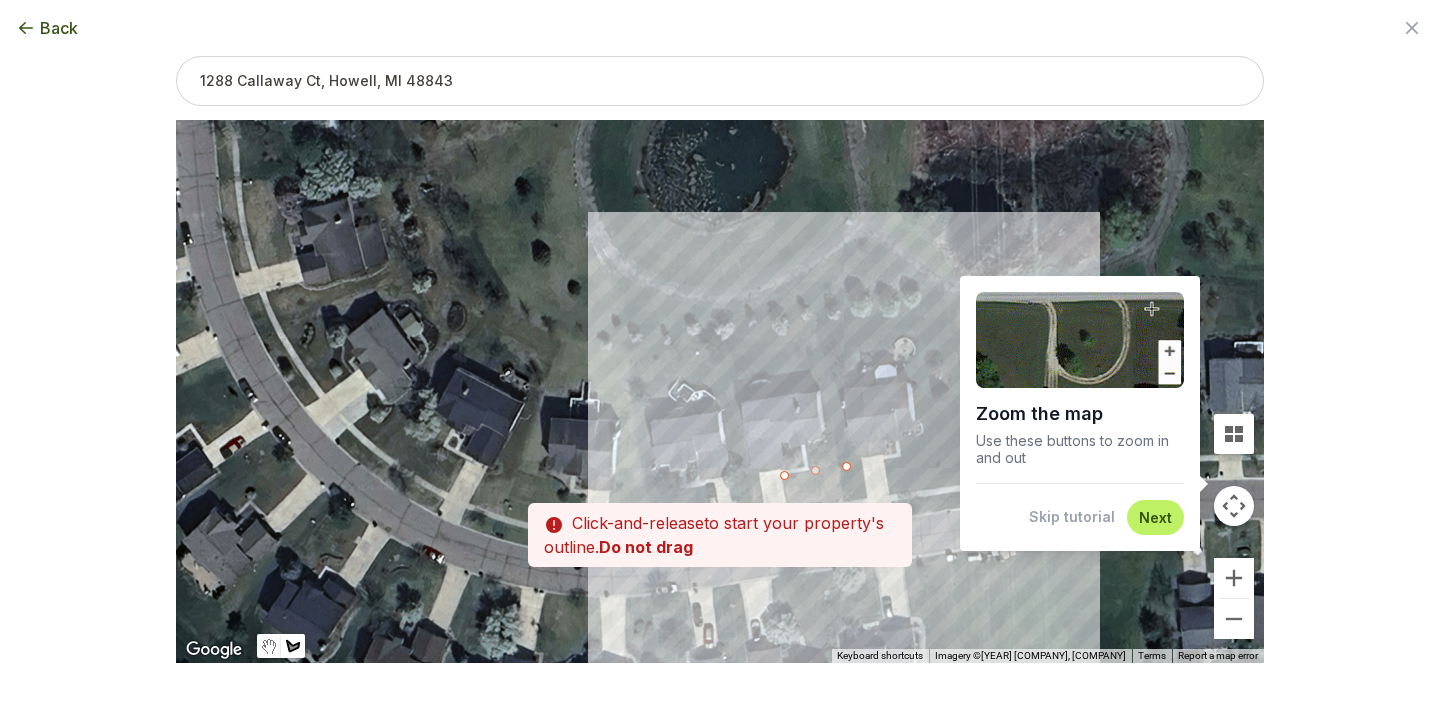 click at bounding box center (460, 84) 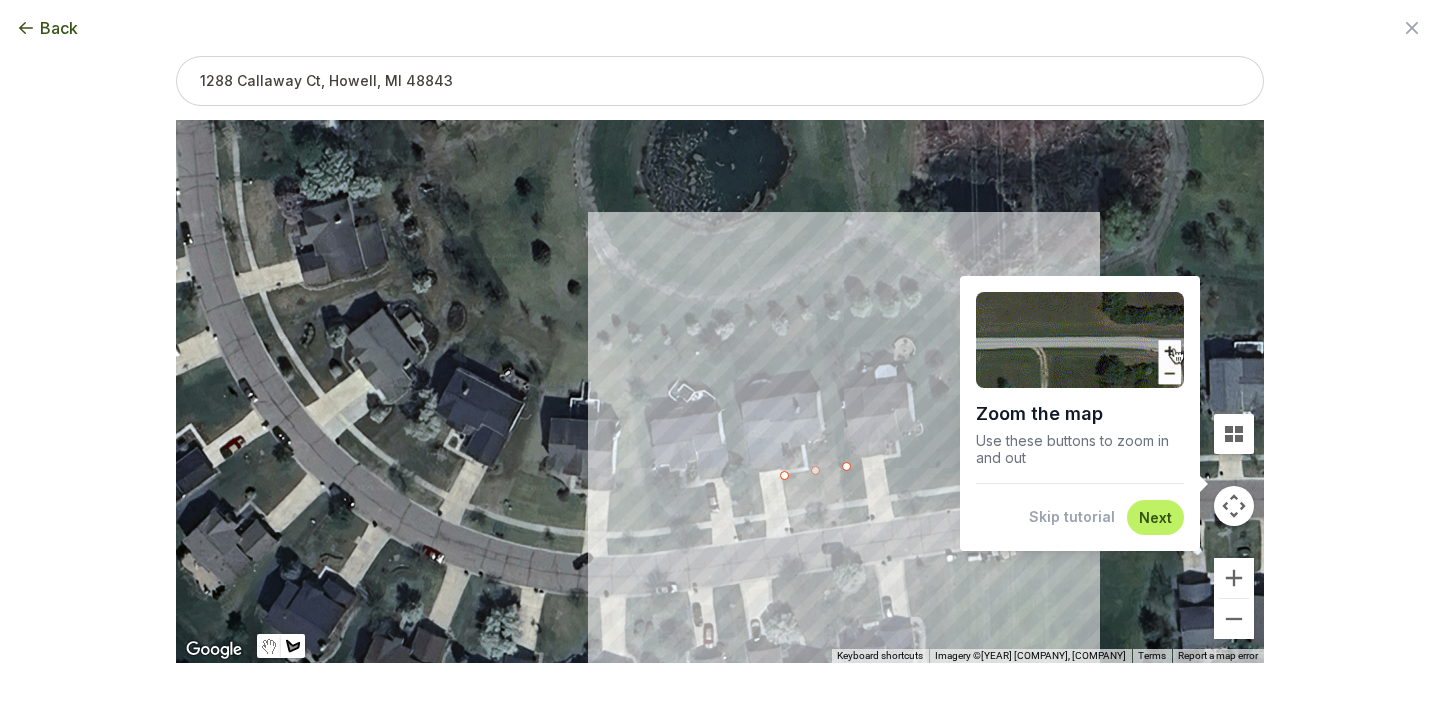 click at bounding box center (460, 84) 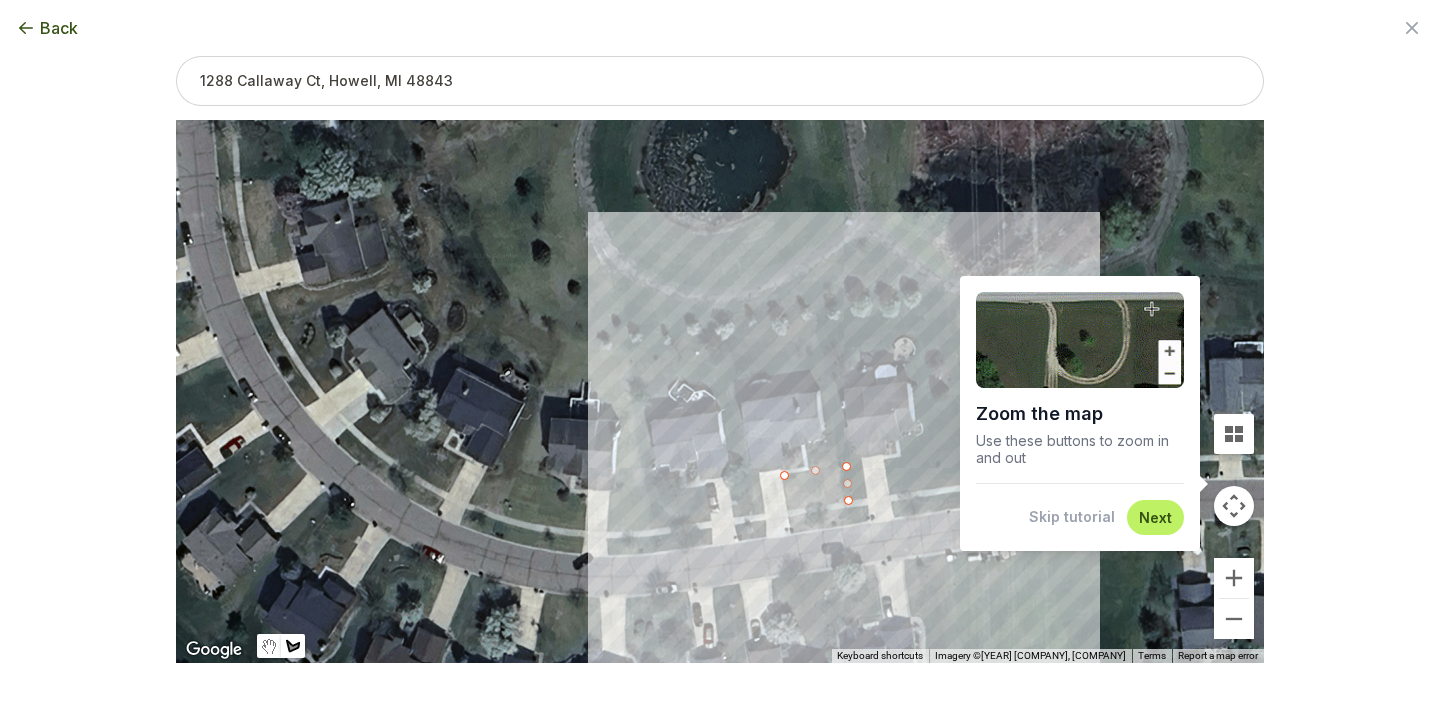 click at bounding box center [460, 84] 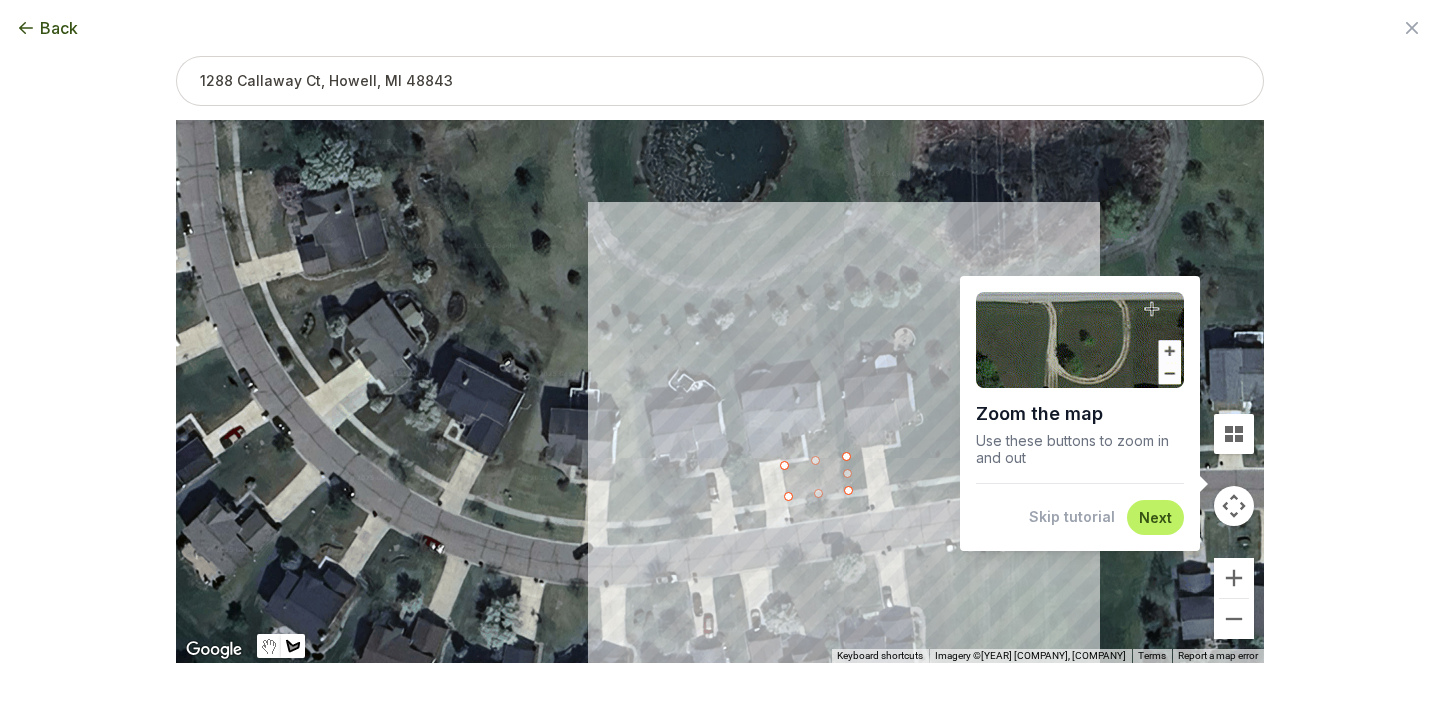 drag, startPoint x: 789, startPoint y: 507, endPoint x: 789, endPoint y: 483, distance: 24 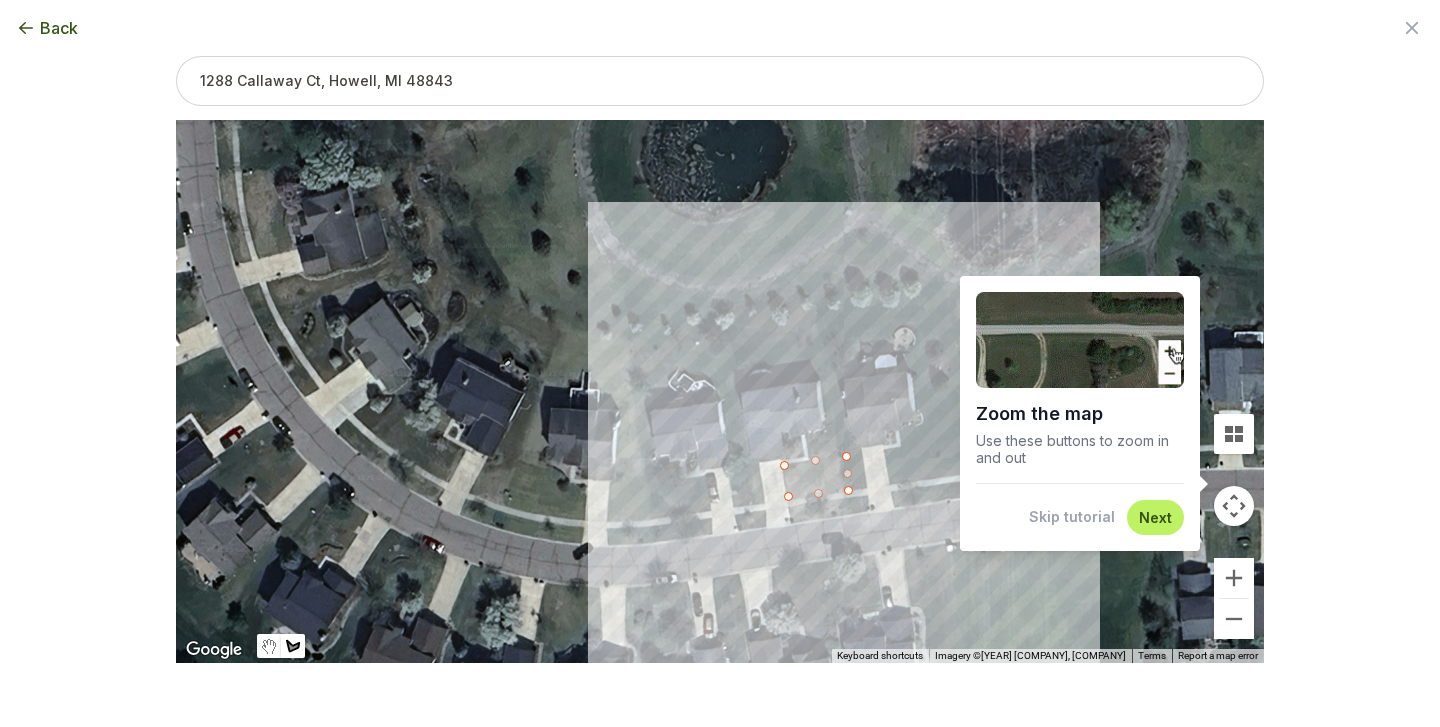 click at bounding box center (460, 74) 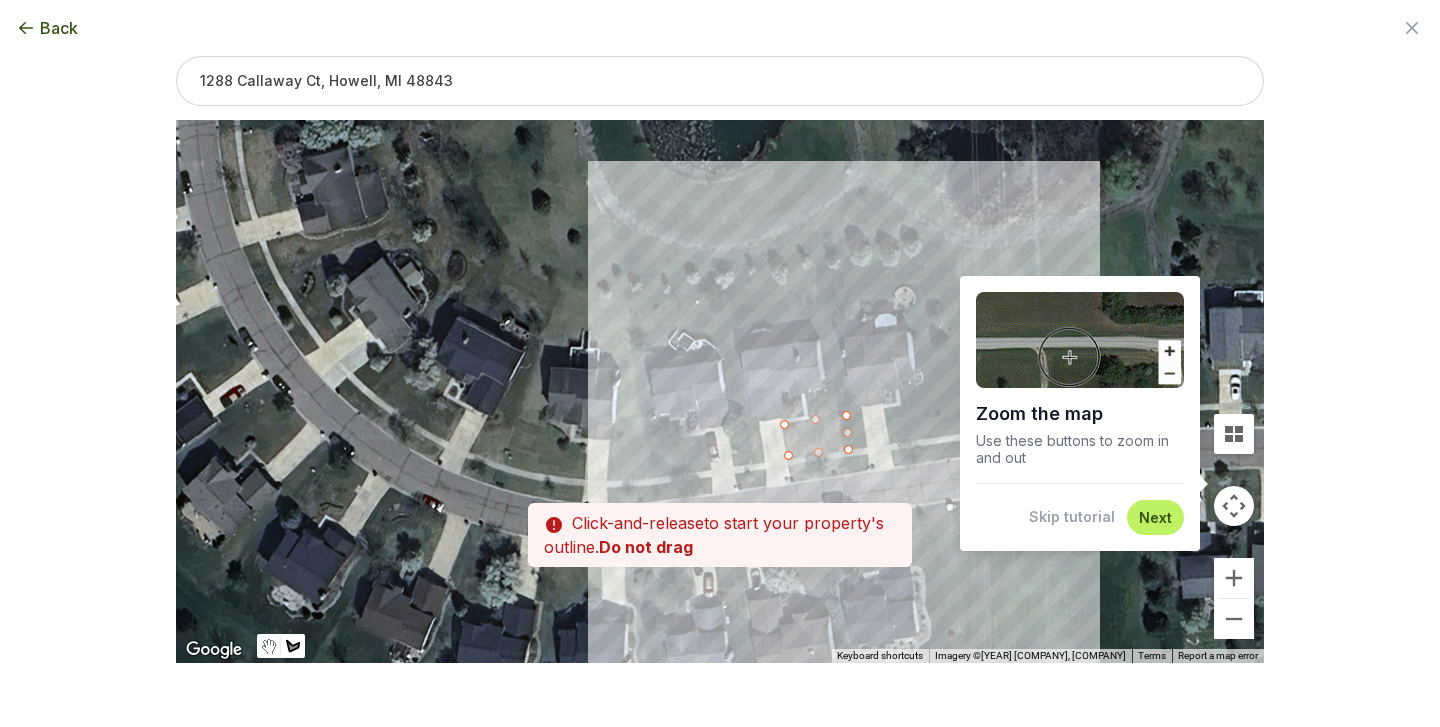 drag, startPoint x: 790, startPoint y: 481, endPoint x: 790, endPoint y: 450, distance: 31 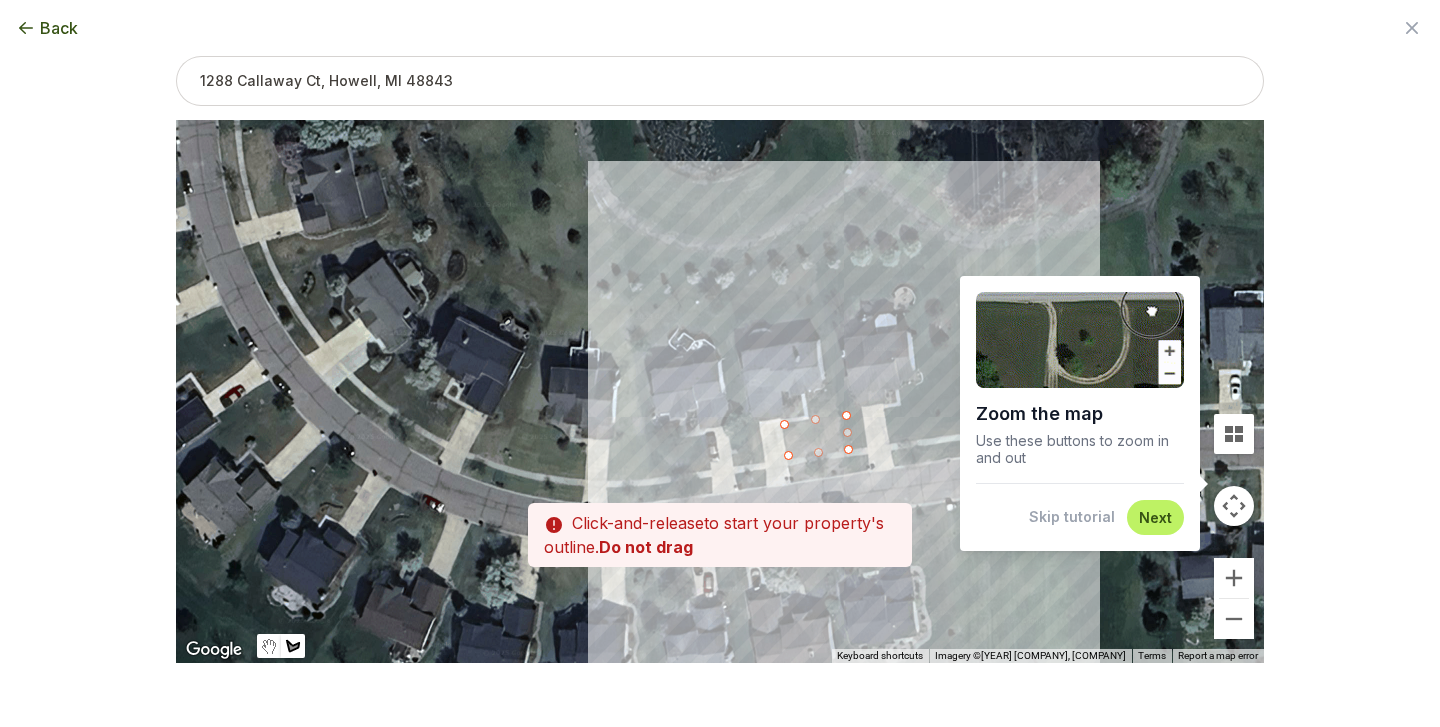 click at bounding box center (460, 33) 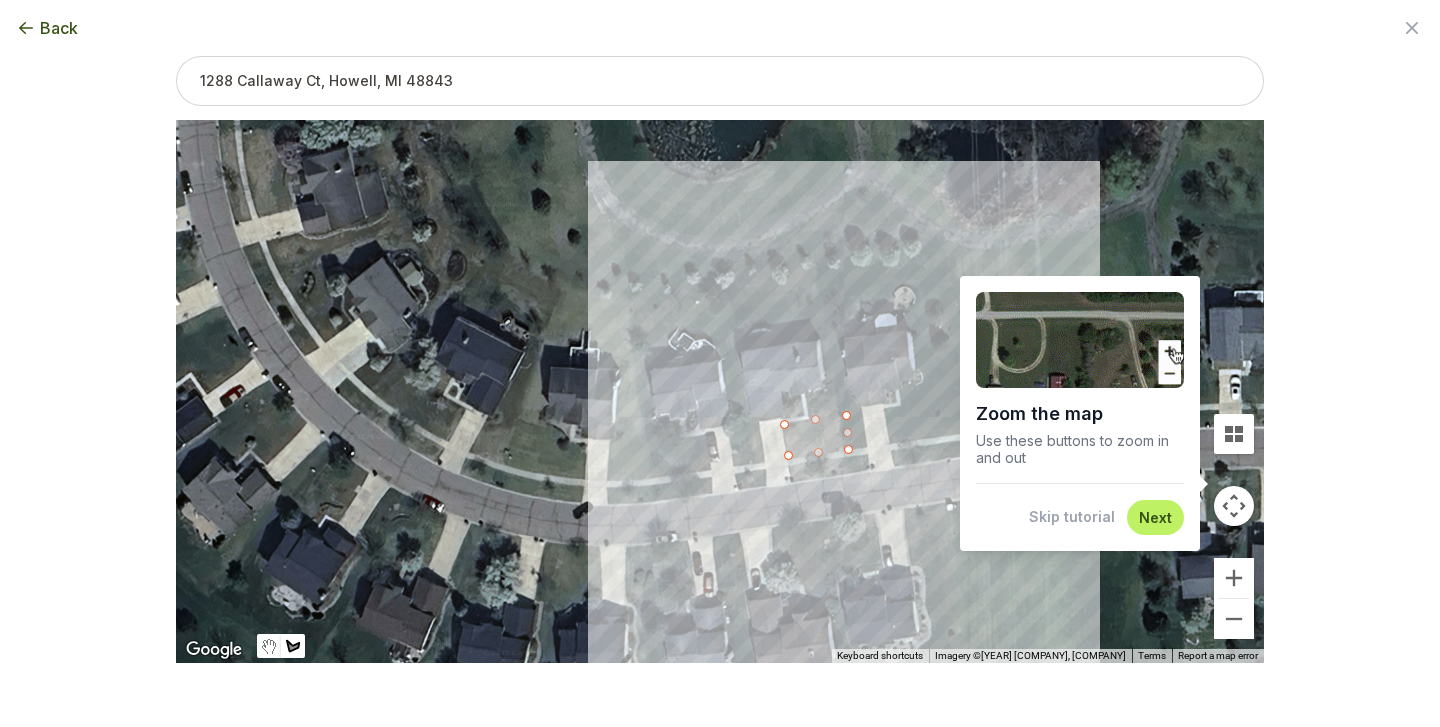 click at bounding box center (460, 33) 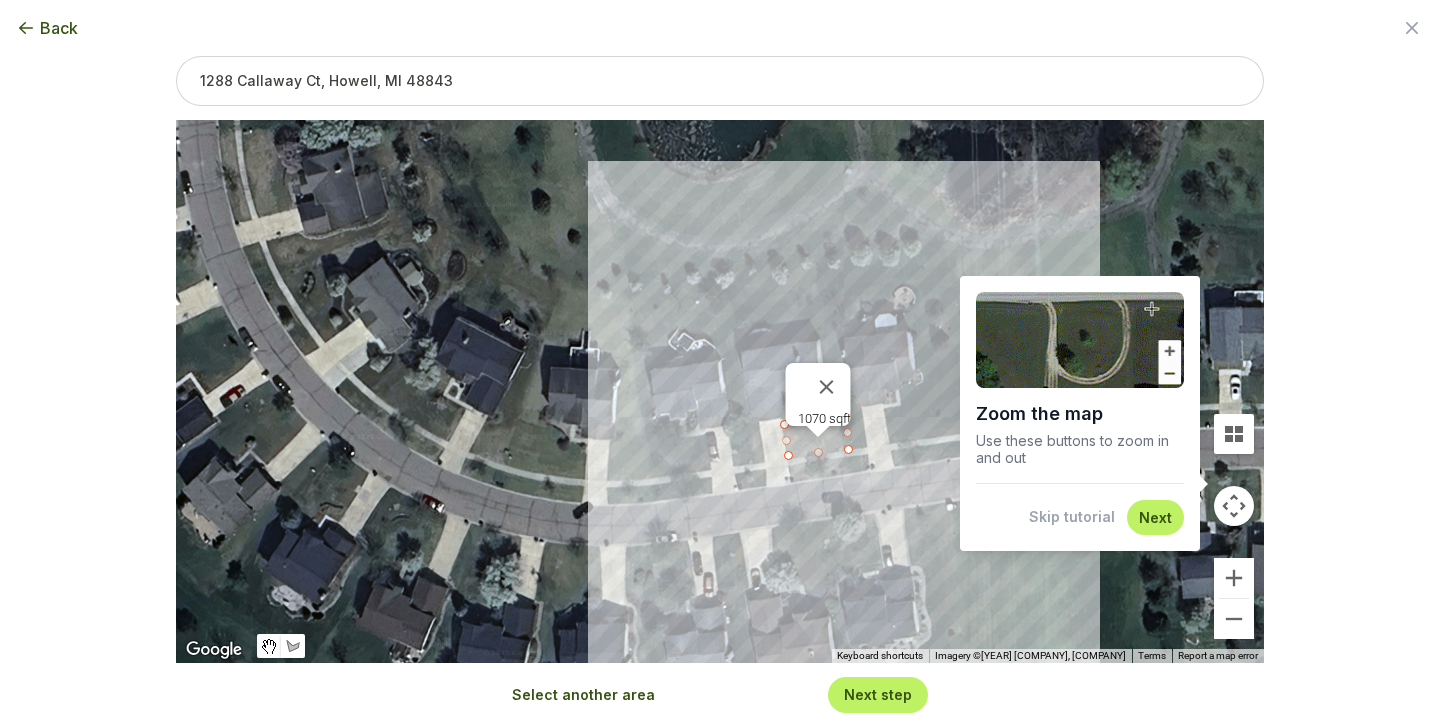 click on "To navigate, press the arrow keys. 1070 sqft" at bounding box center (720, 391) 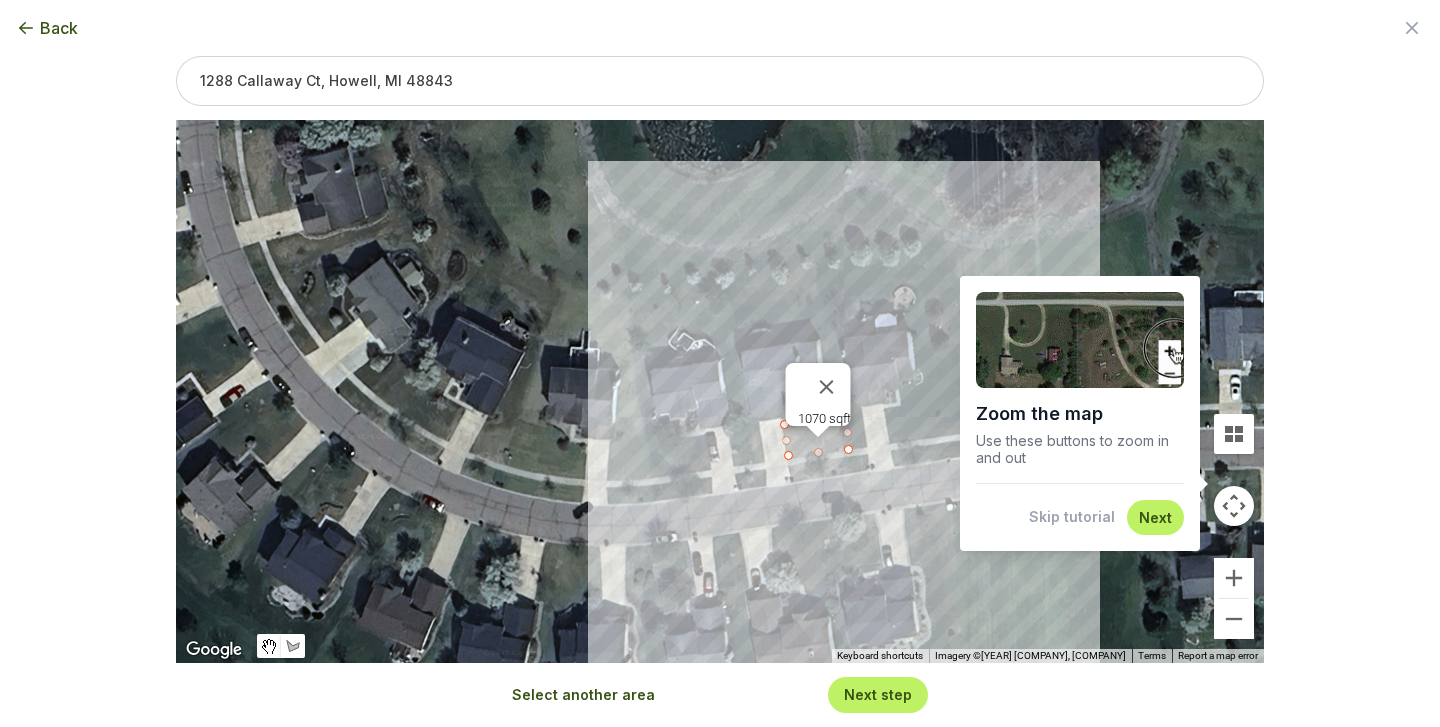 click on "Skip tutorial" at bounding box center [1072, 517] 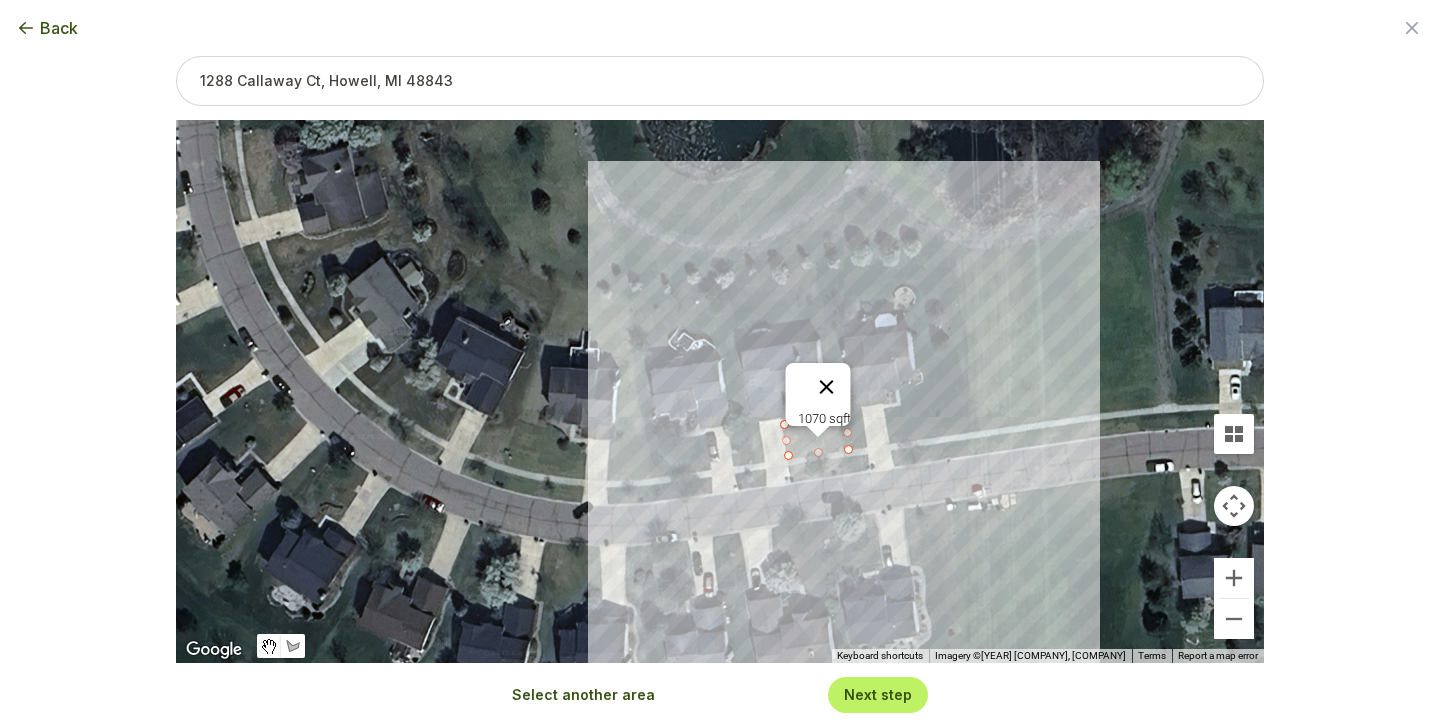 click at bounding box center [827, 387] 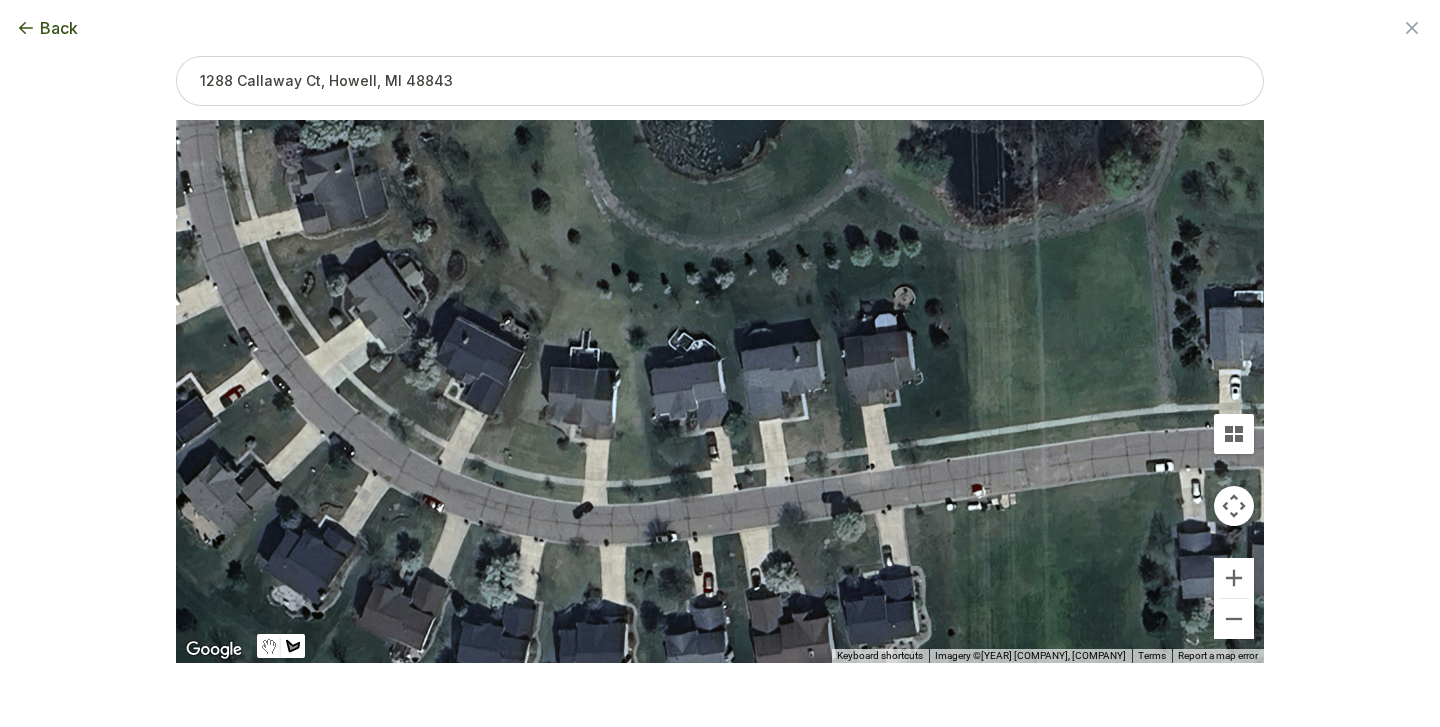 click on "Back" at bounding box center [59, 28] 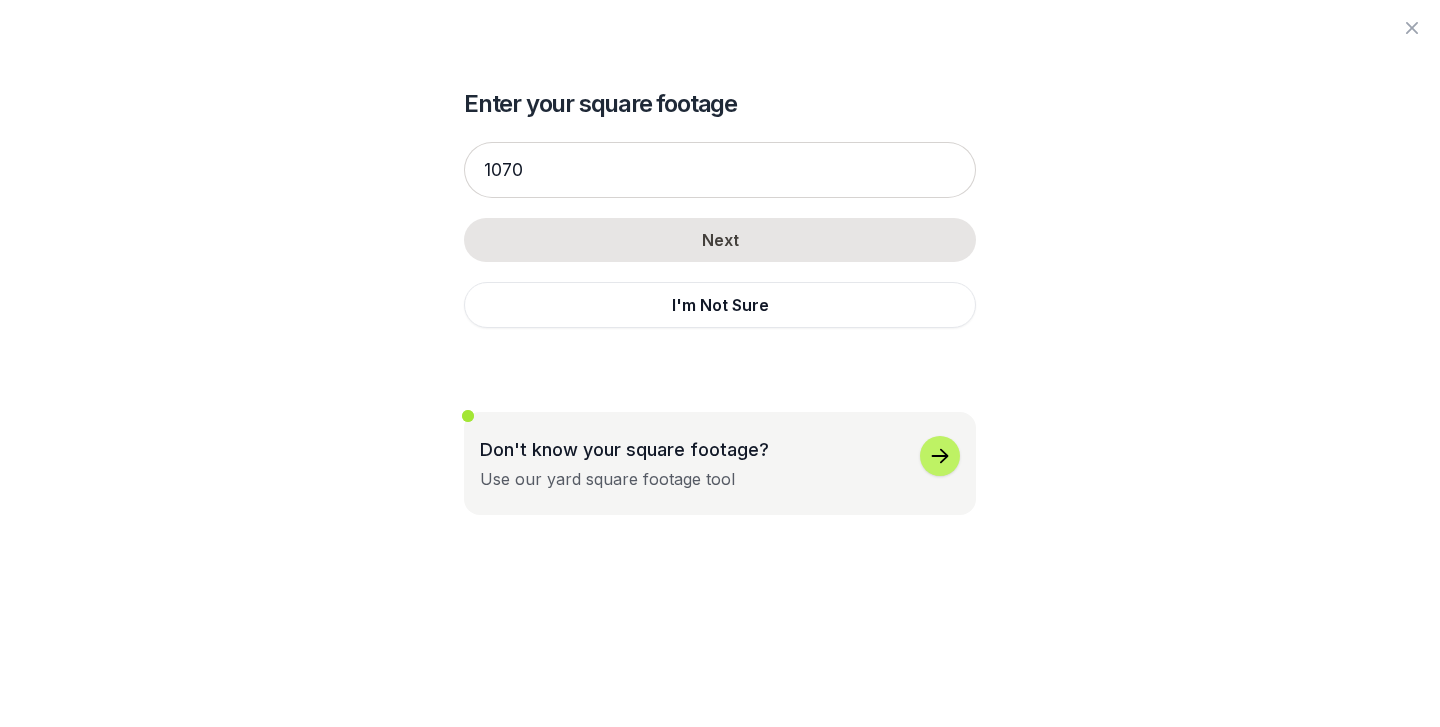 scroll, scrollTop: 348, scrollLeft: 0, axis: vertical 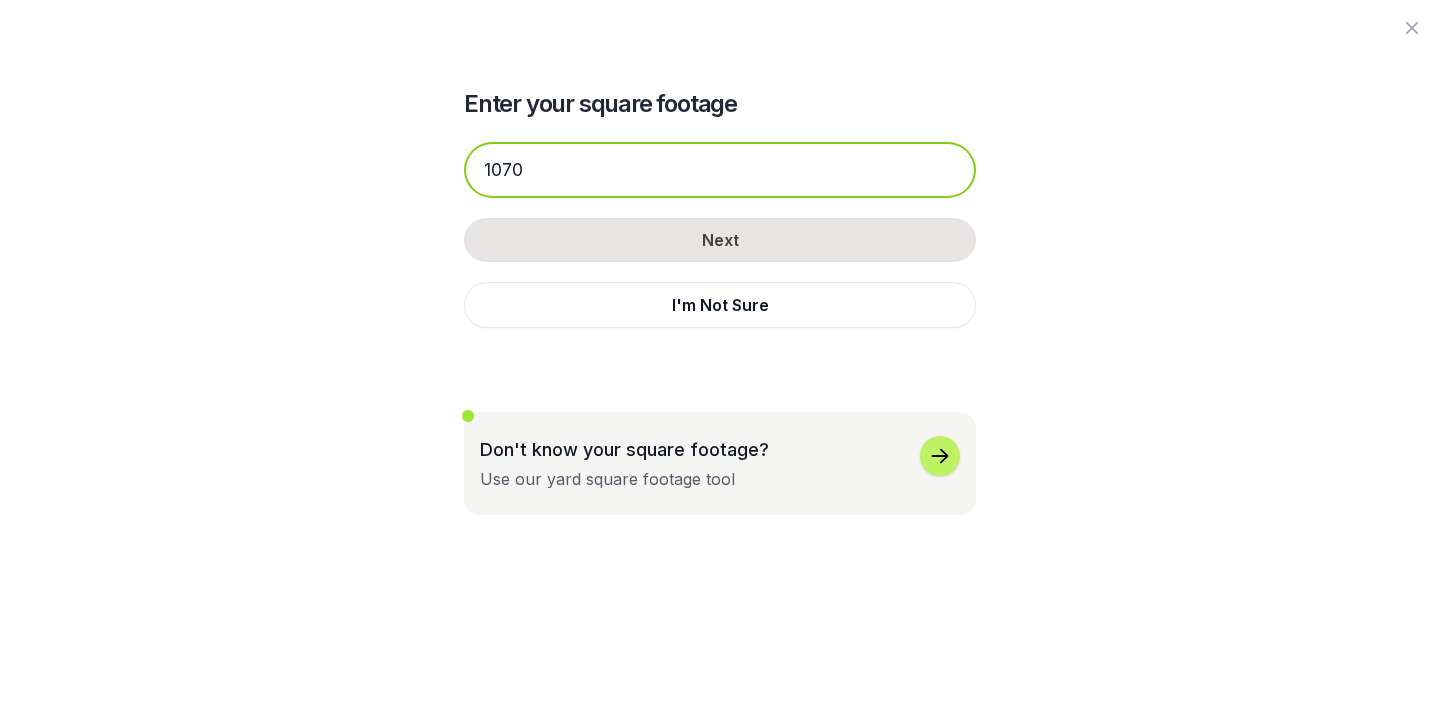 click on "1070" at bounding box center [720, 170] 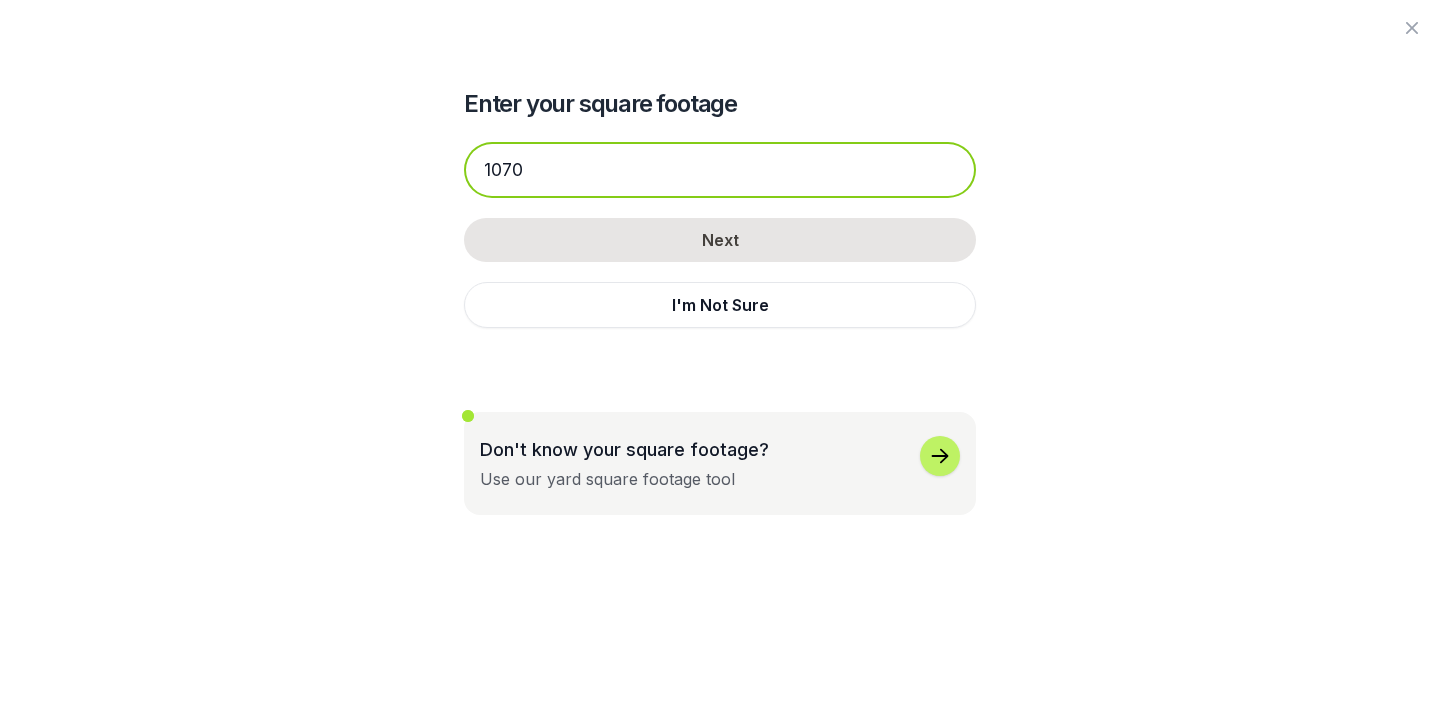 click on "1070" at bounding box center (720, 170) 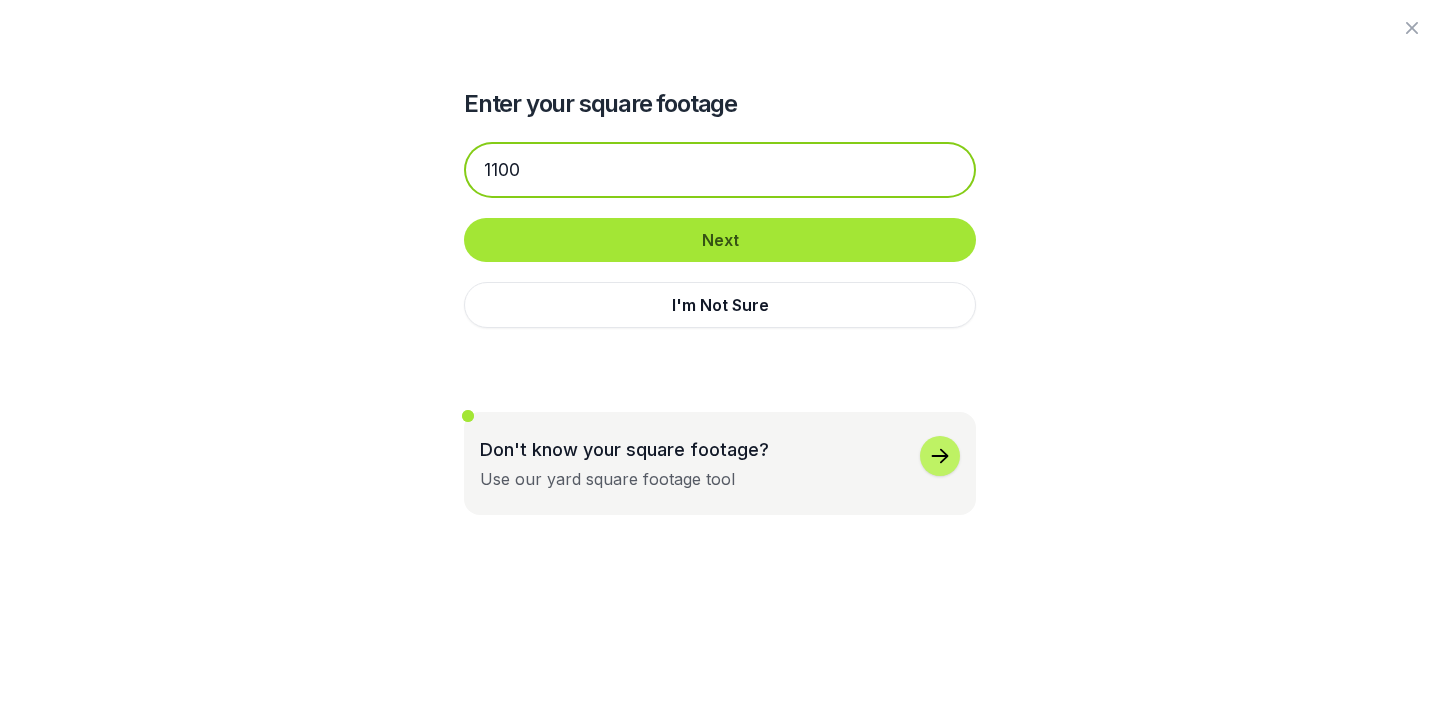 type on "1100" 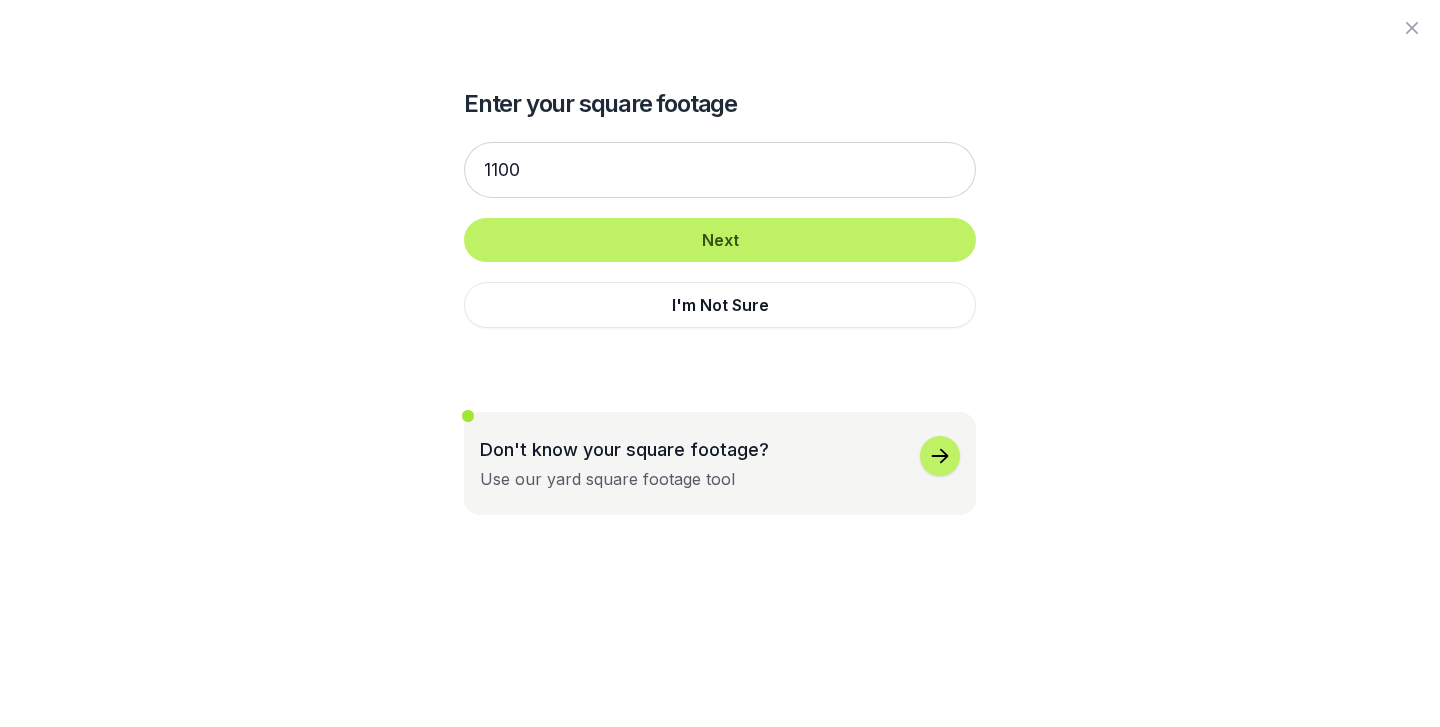 click on "Next" at bounding box center (720, 240) 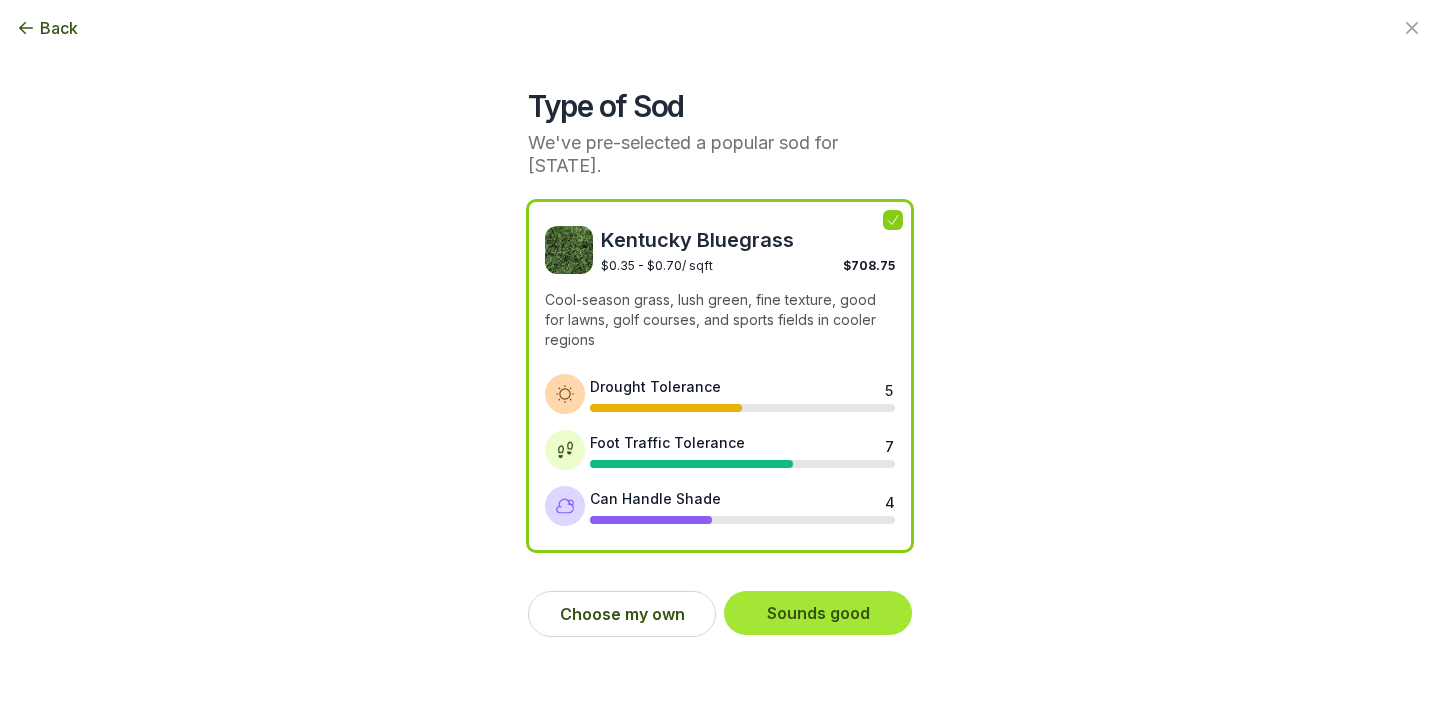 click on "Sounds good" at bounding box center [818, 613] 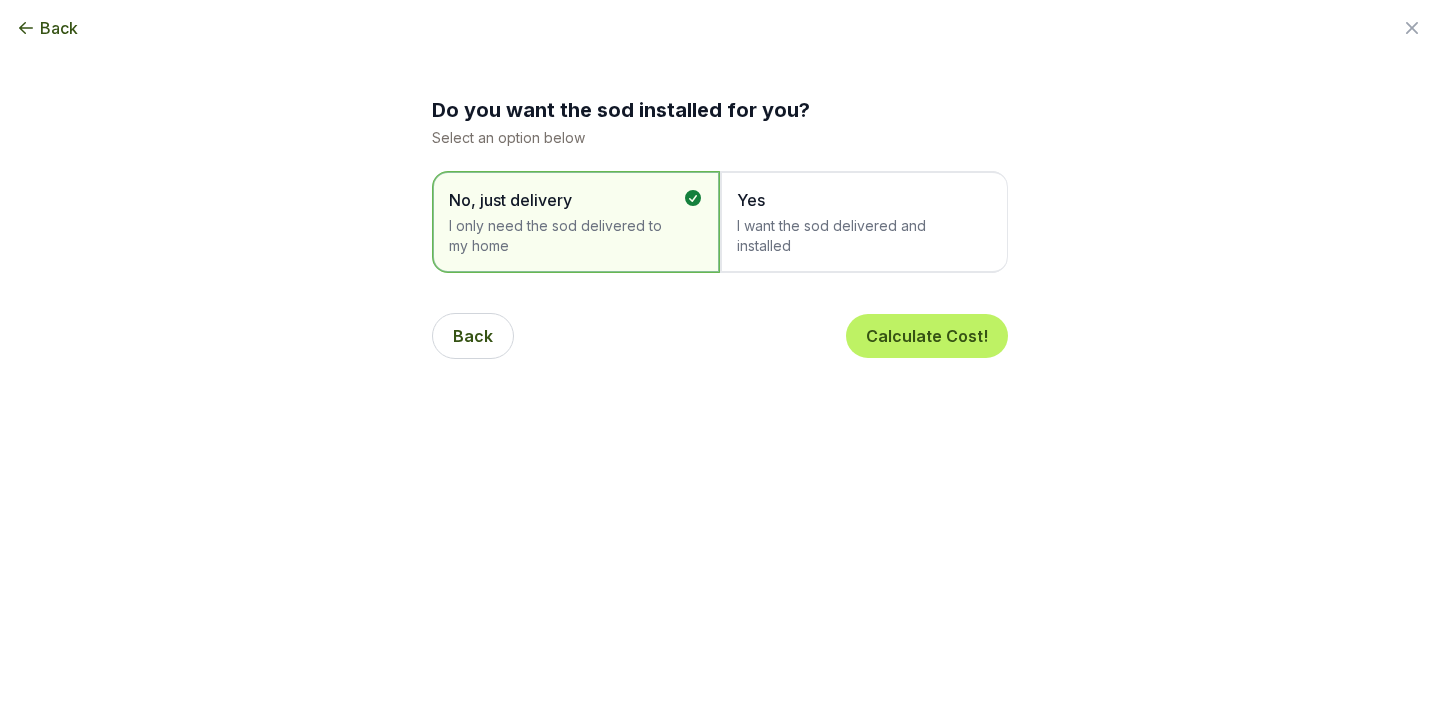 click on "I want the sod delivered and installed" at bounding box center (854, 236) 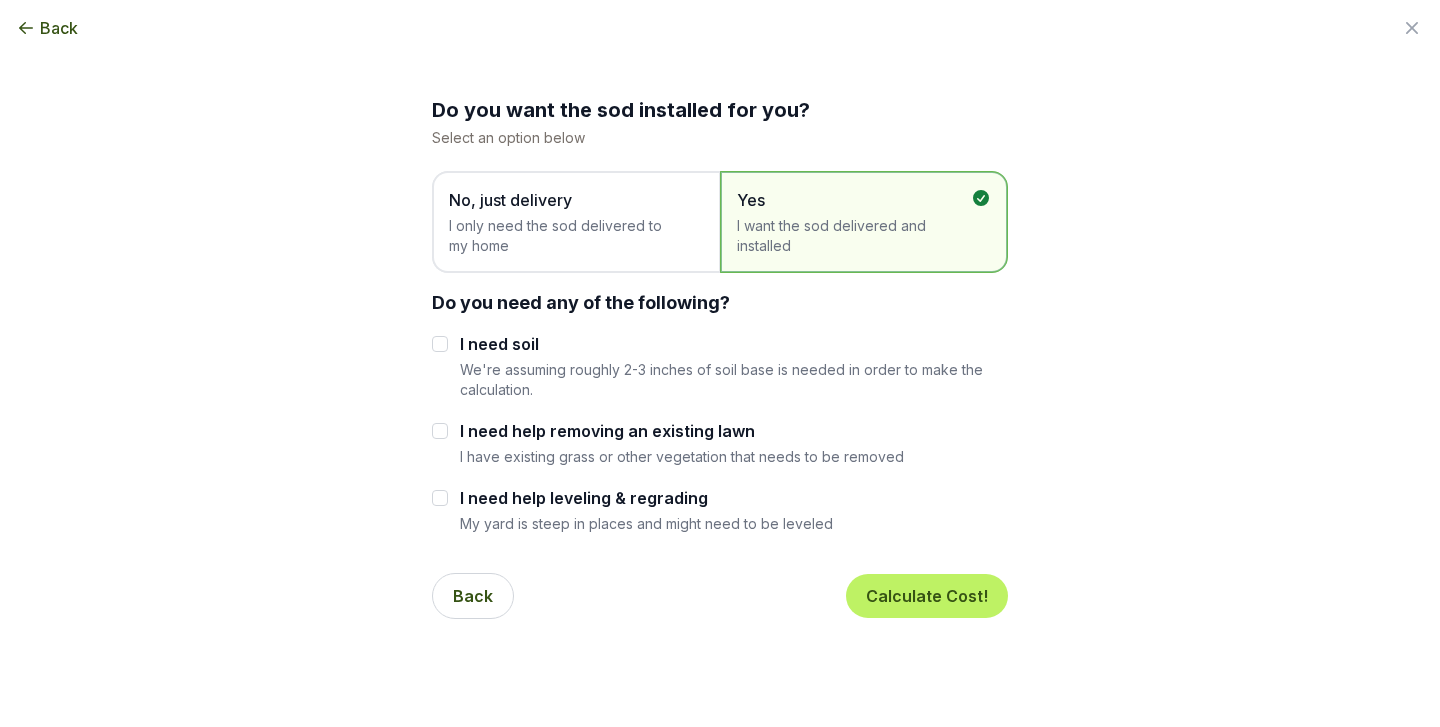 click on "I need soil" at bounding box center (440, 344) 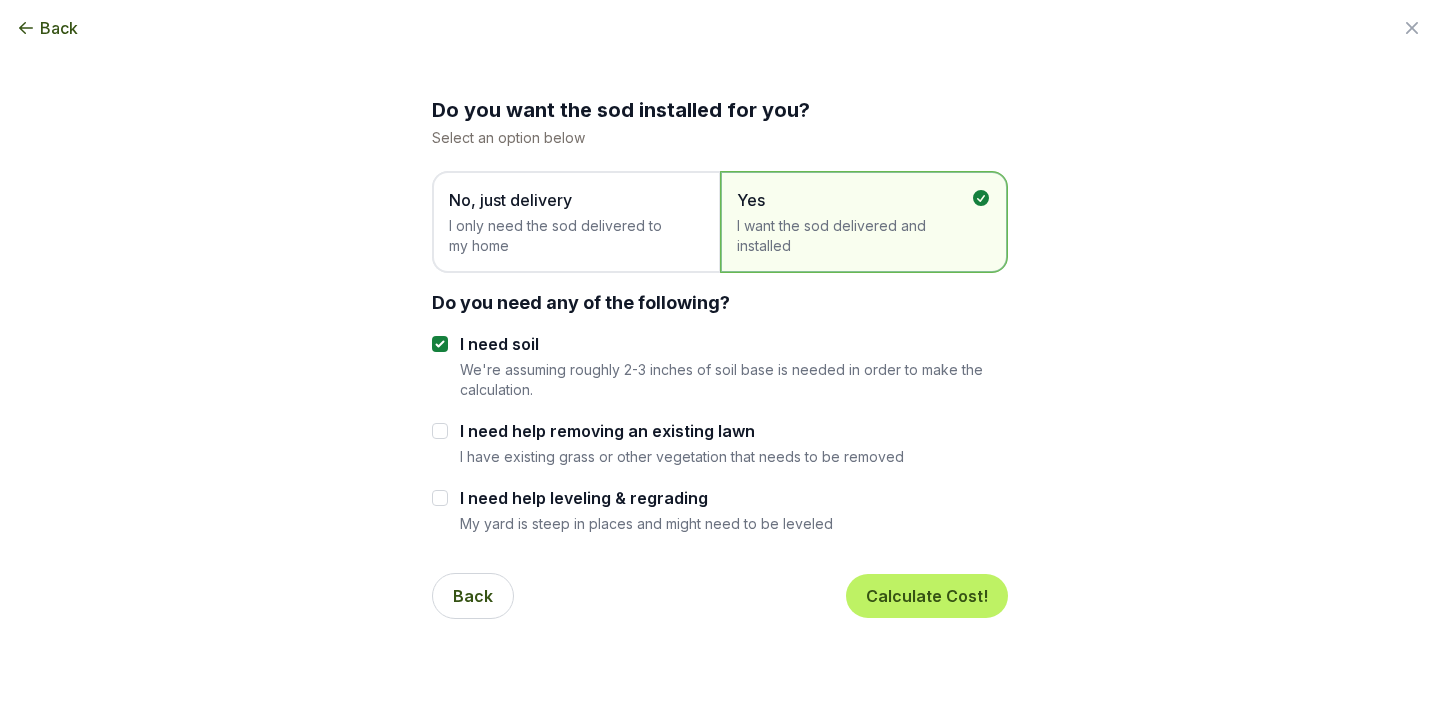 checkbox on "true" 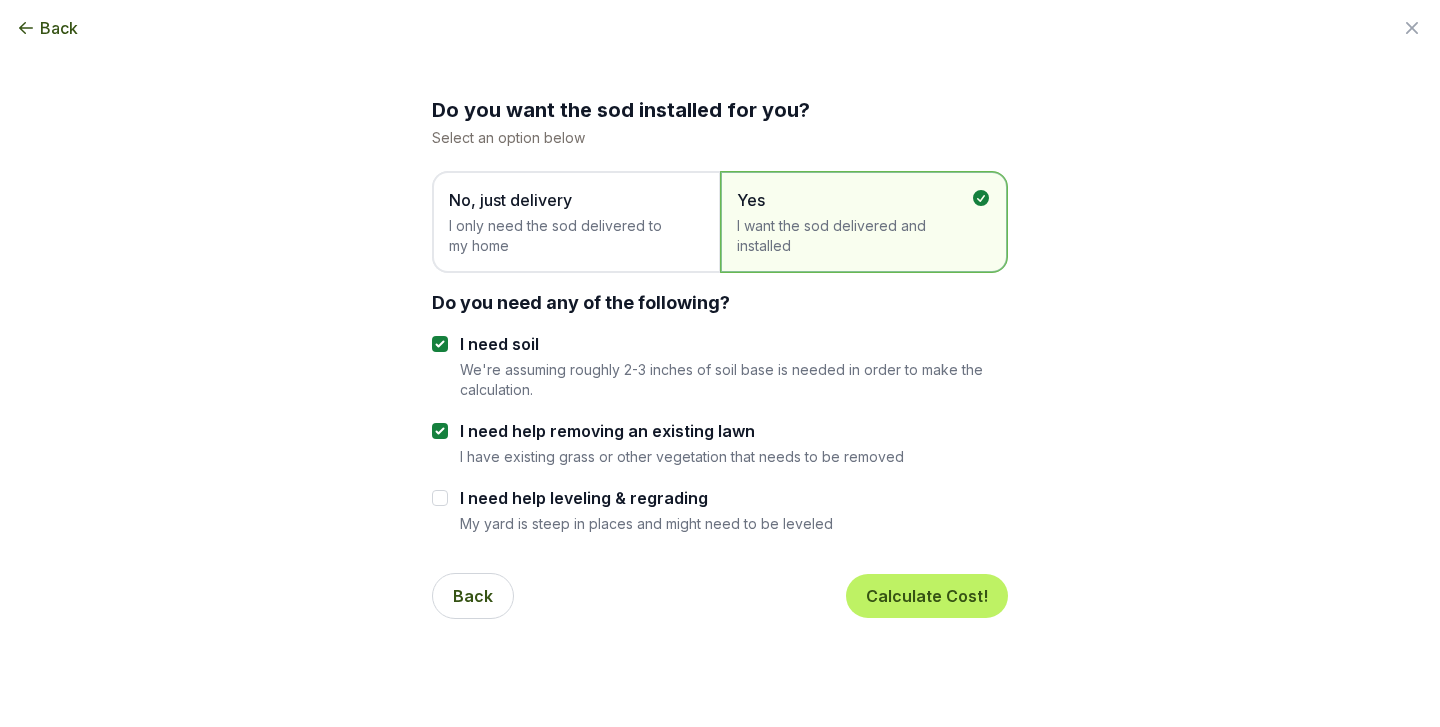 checkbox on "true" 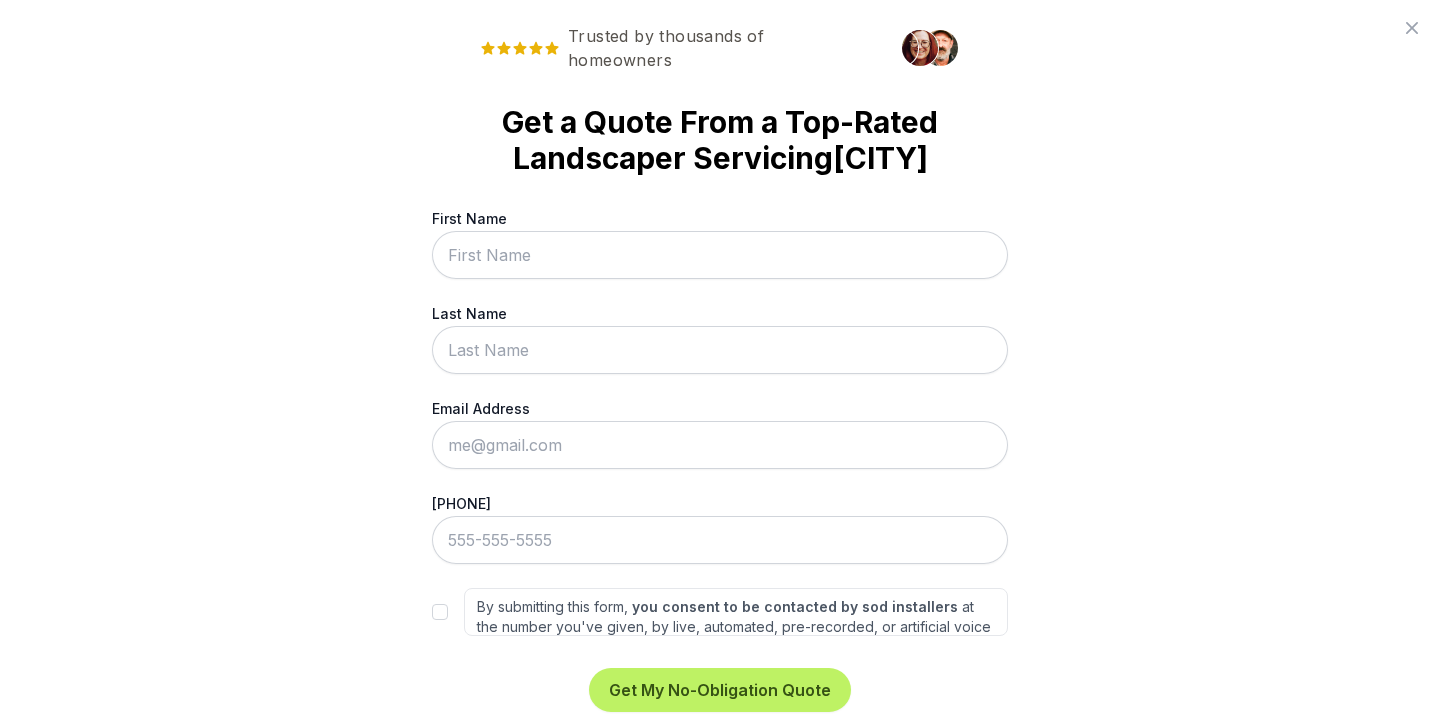scroll, scrollTop: 0, scrollLeft: 0, axis: both 